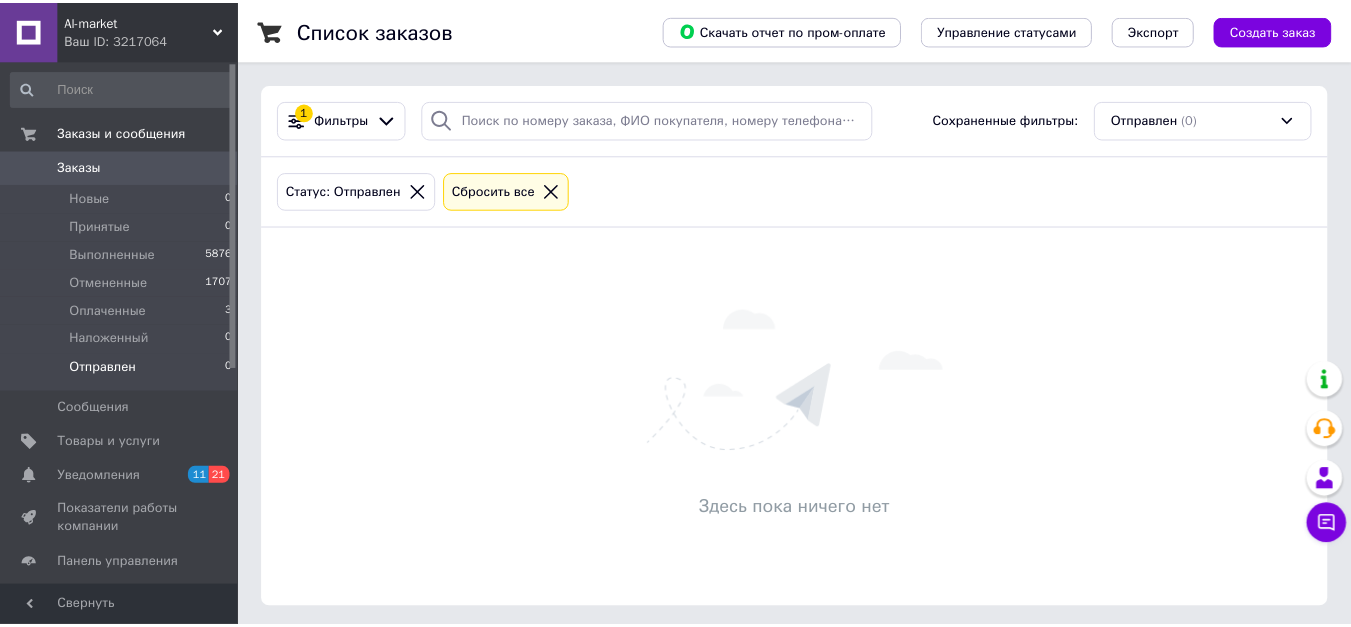 scroll, scrollTop: 0, scrollLeft: 0, axis: both 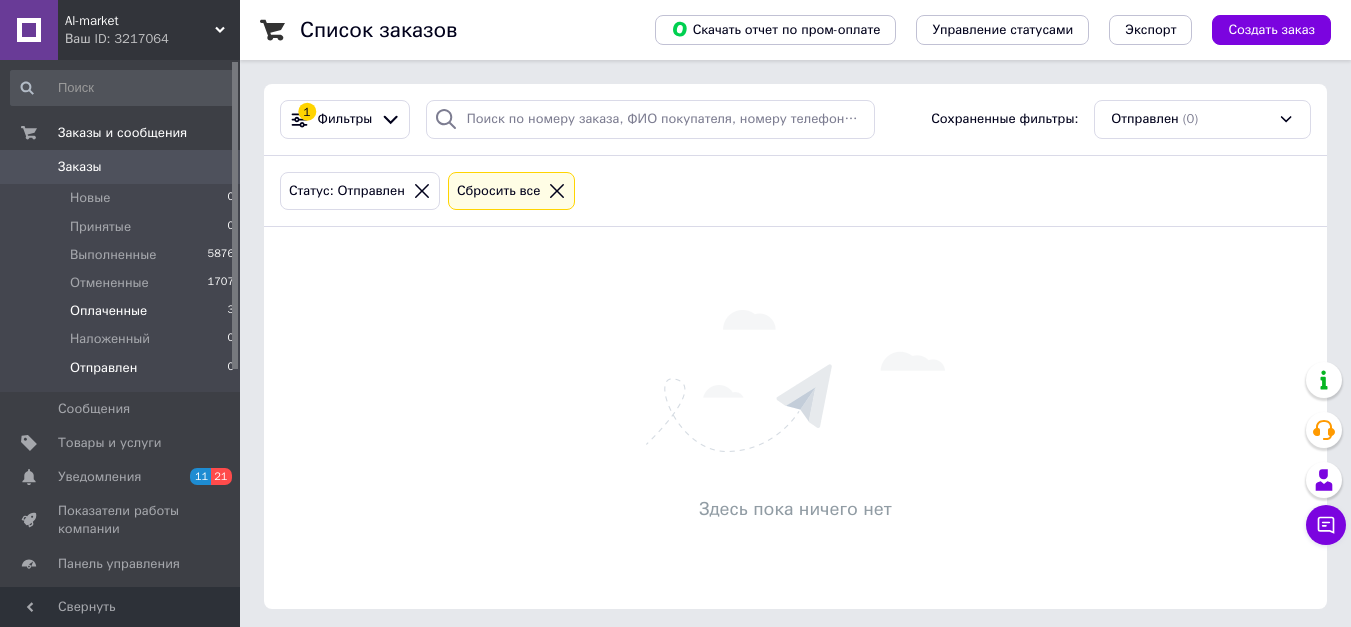 click on "Оплаченные" at bounding box center (108, 311) 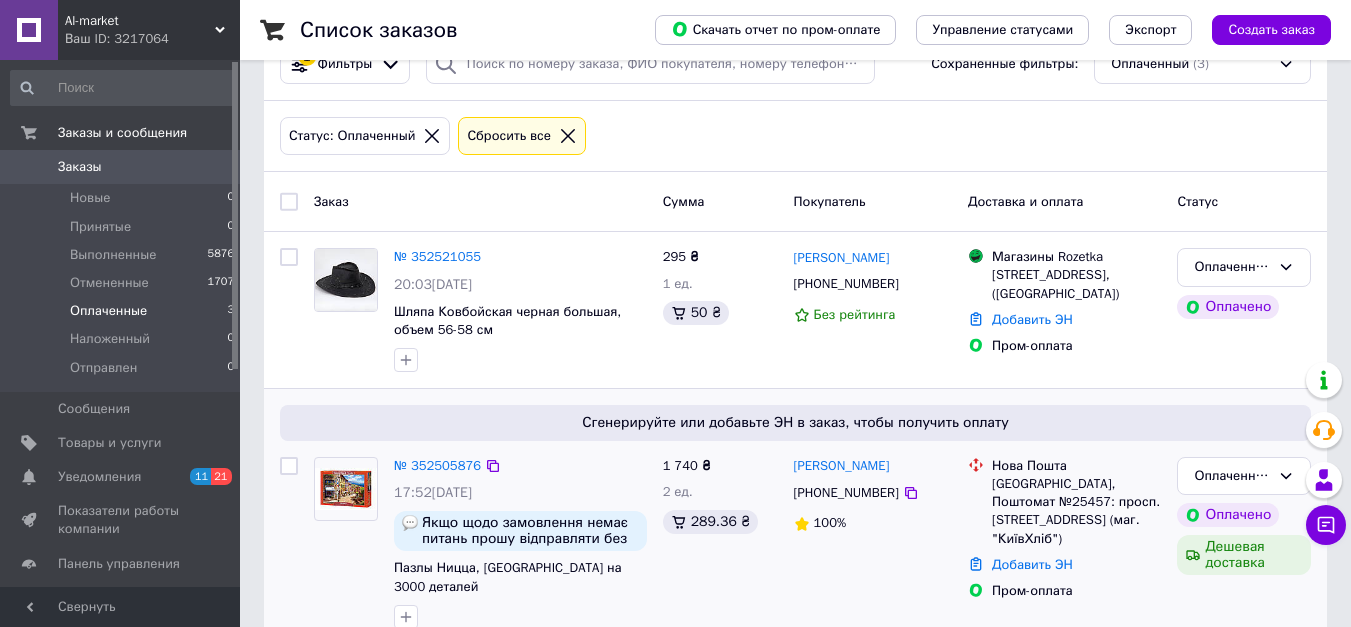 scroll, scrollTop: 0, scrollLeft: 0, axis: both 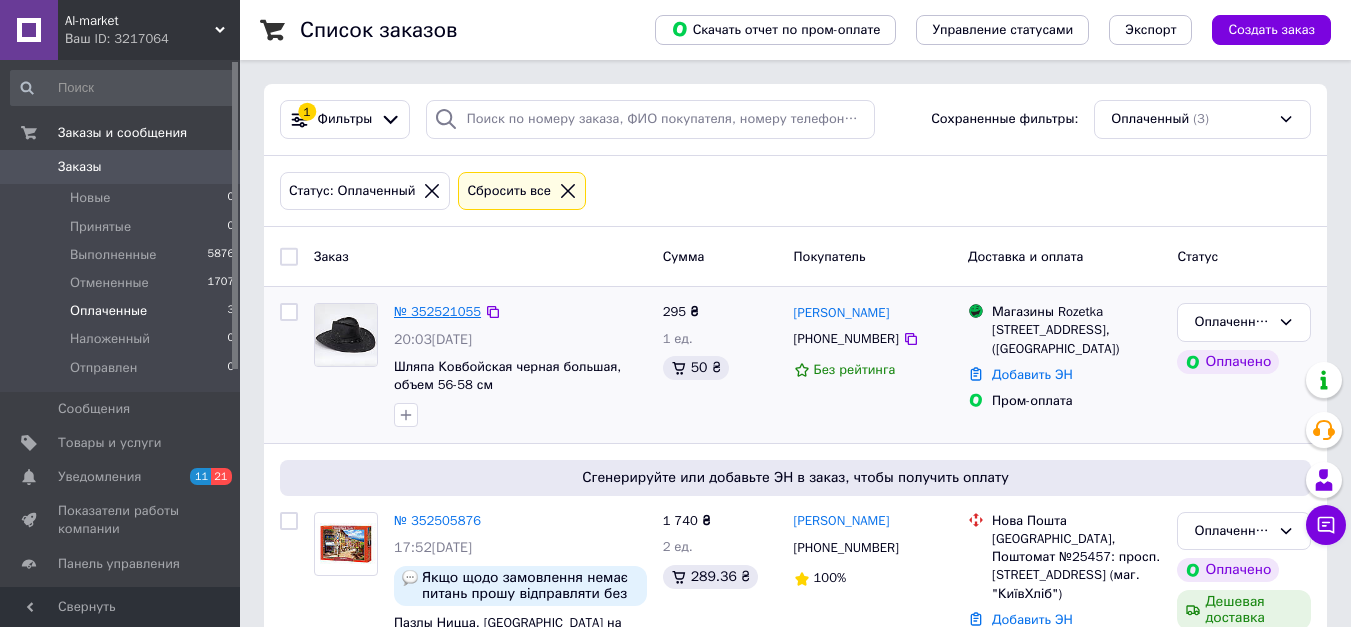 click on "№ 352521055" at bounding box center [437, 311] 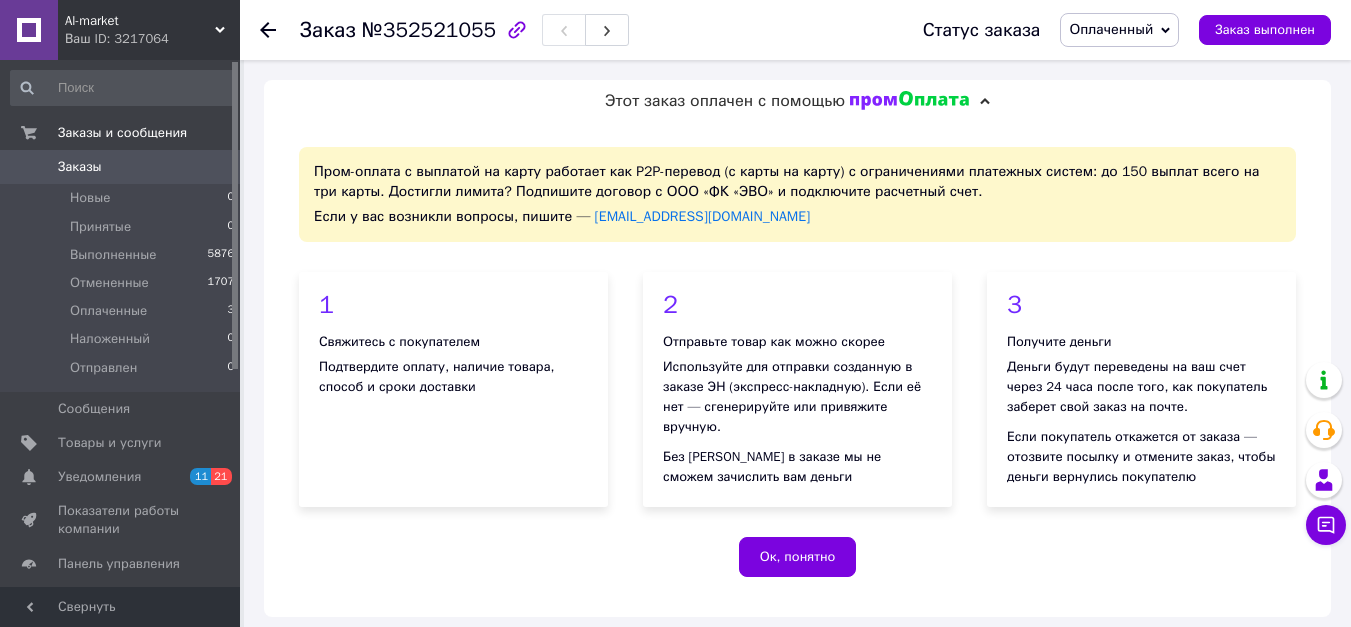 click 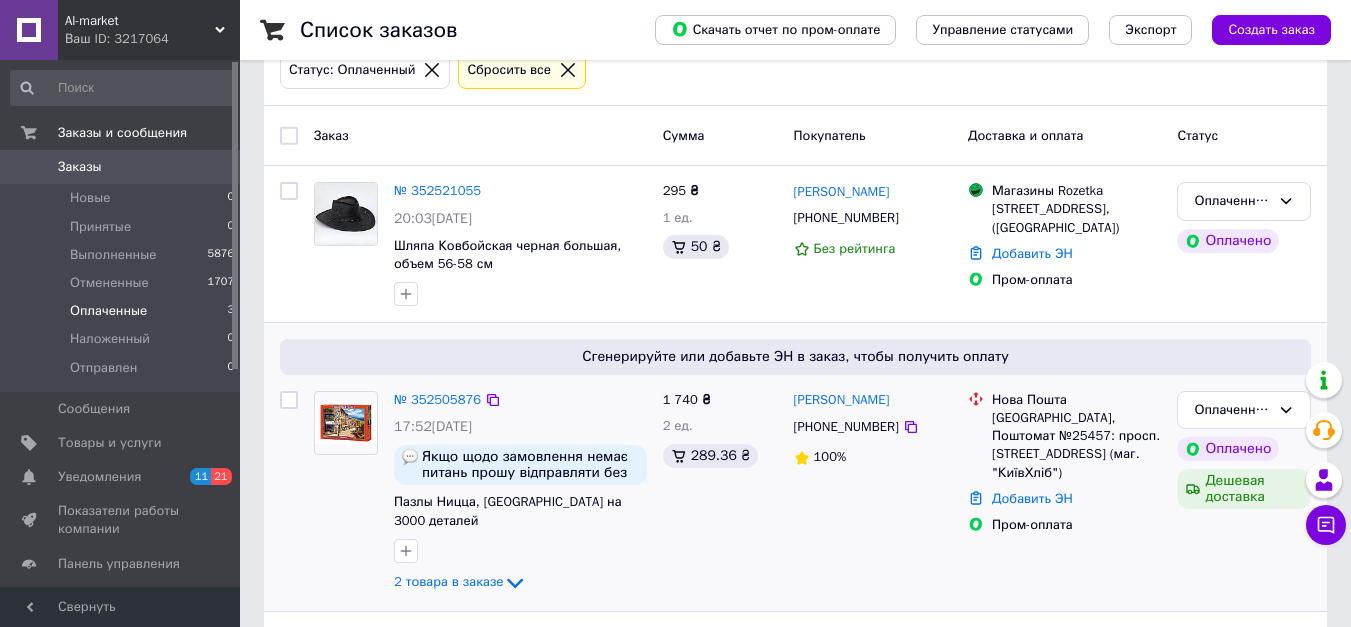 scroll, scrollTop: 300, scrollLeft: 0, axis: vertical 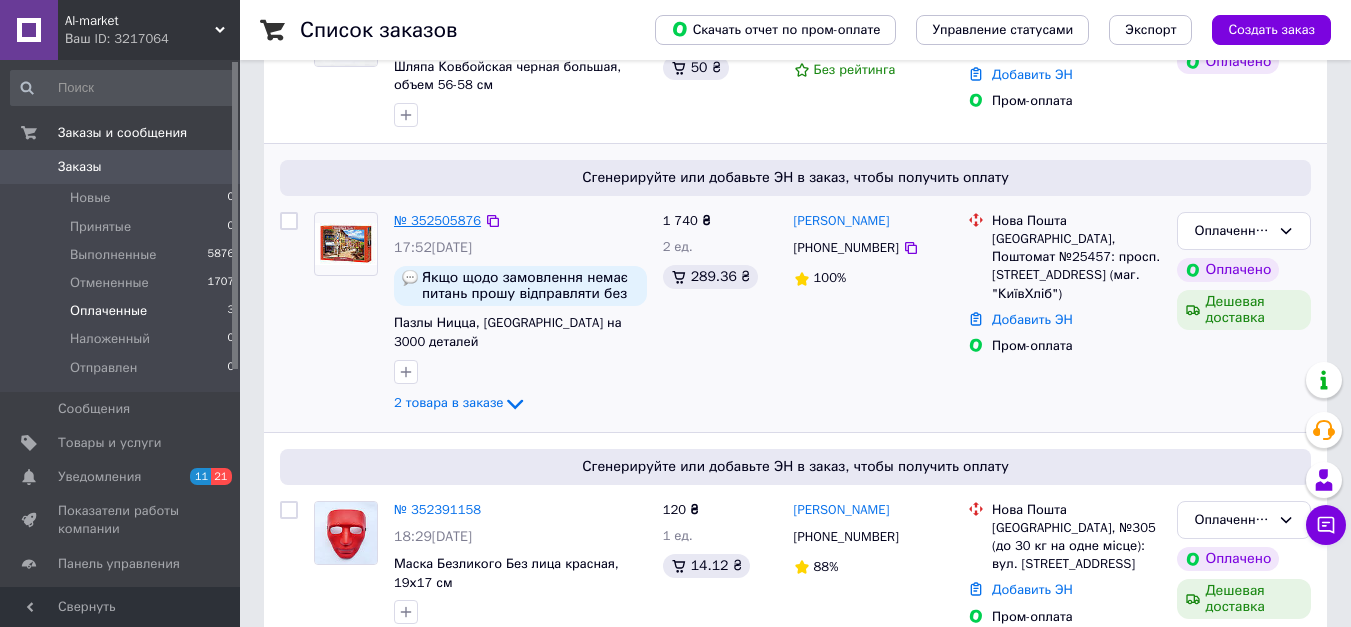 click on "№ 352505876" at bounding box center [437, 220] 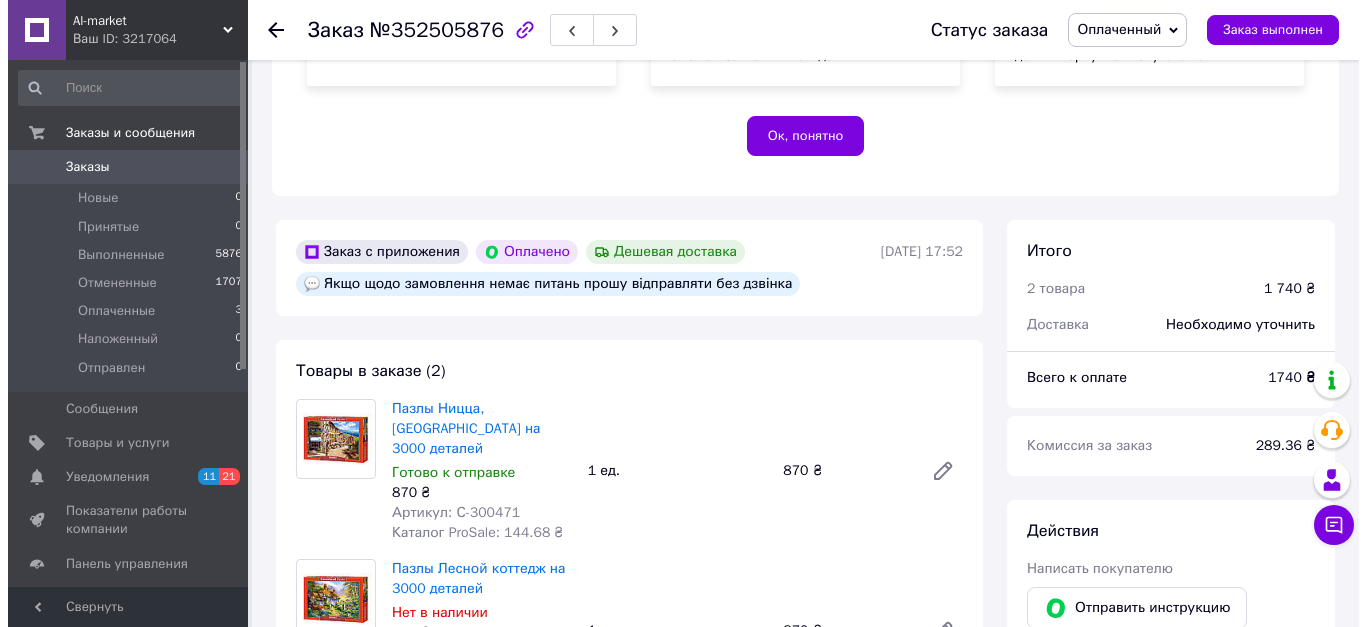scroll, scrollTop: 1000, scrollLeft: 0, axis: vertical 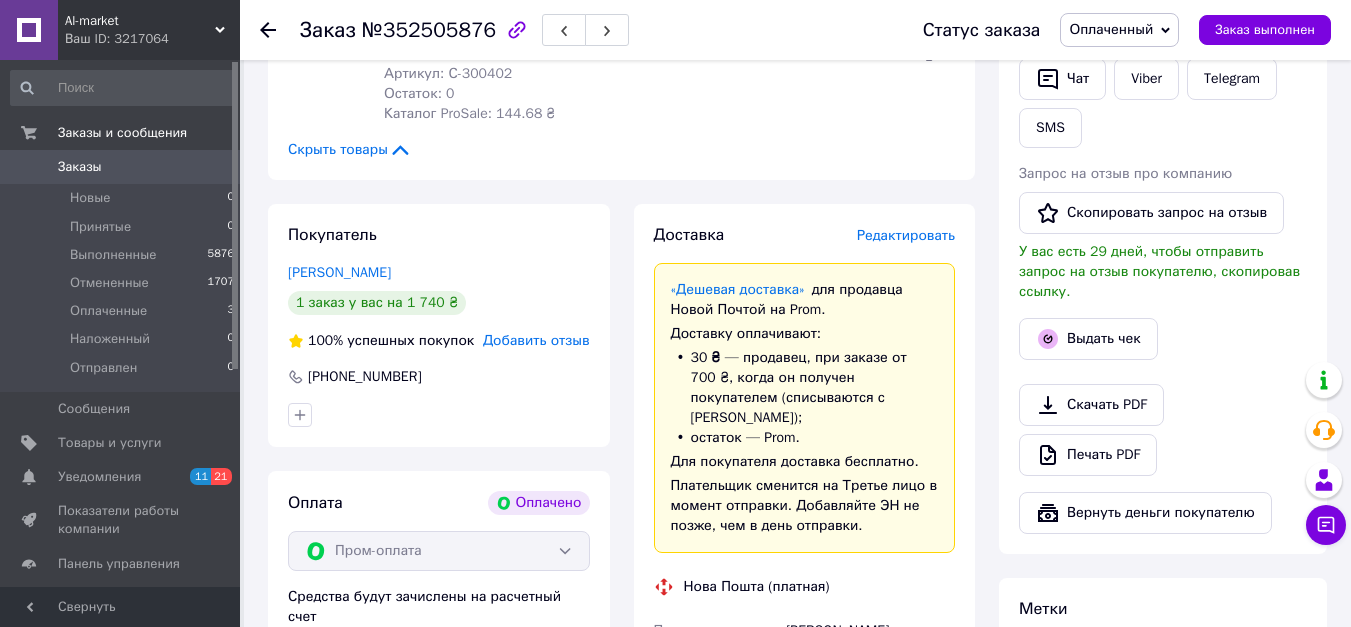 click on "Редактировать" at bounding box center [906, 235] 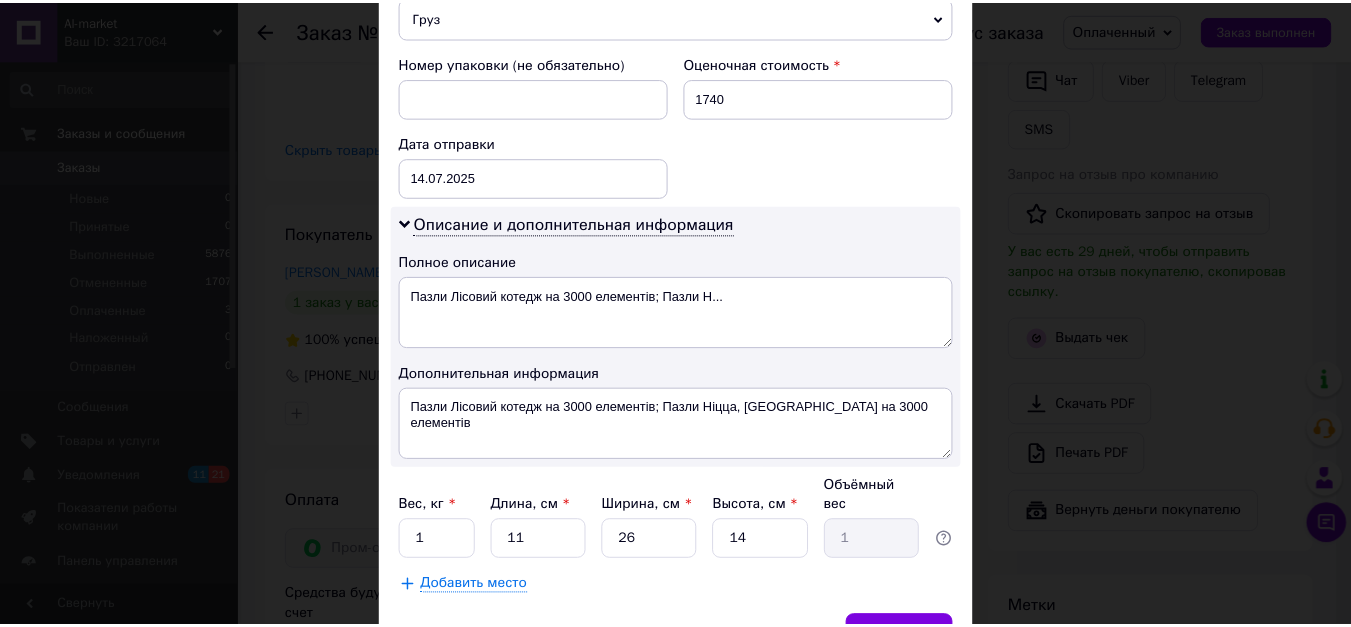 scroll, scrollTop: 925, scrollLeft: 0, axis: vertical 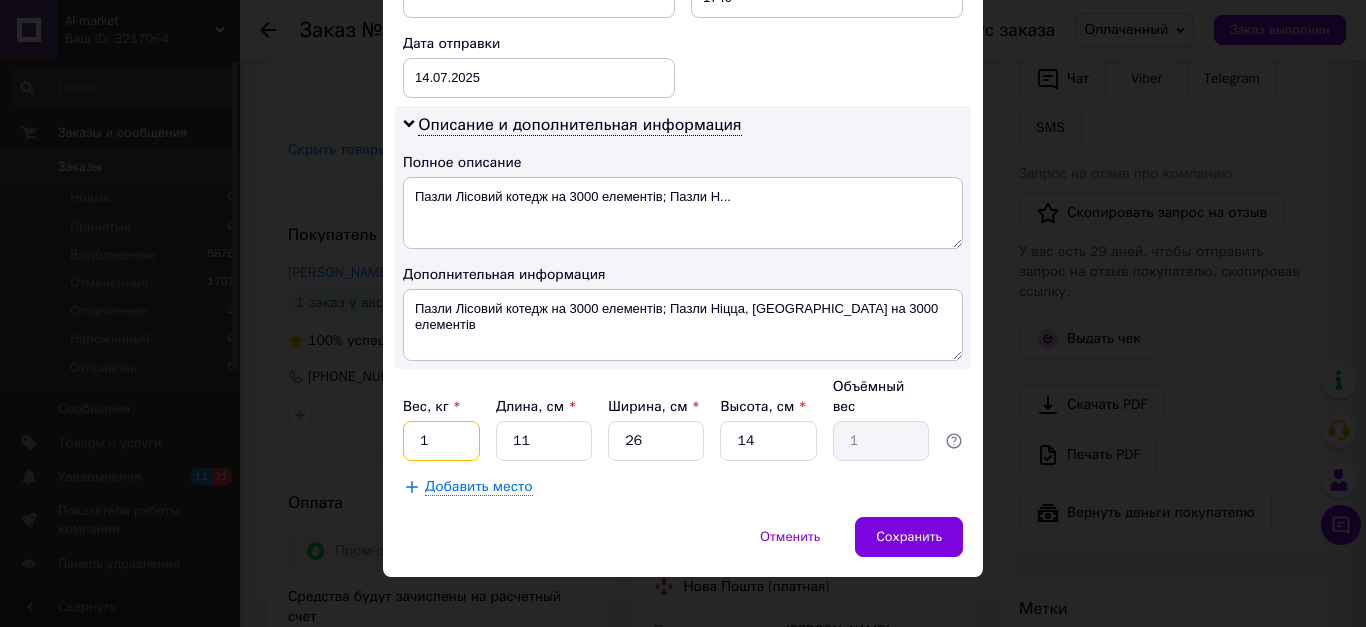 click on "1" at bounding box center (441, 441) 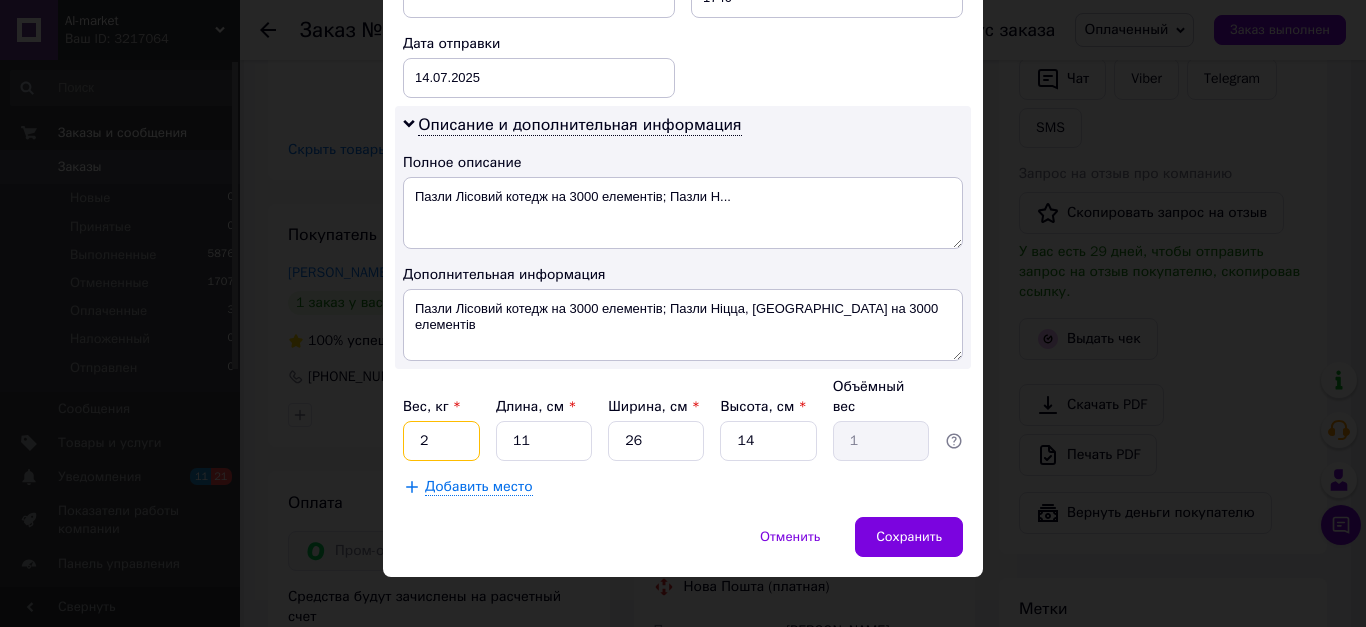 type on "2" 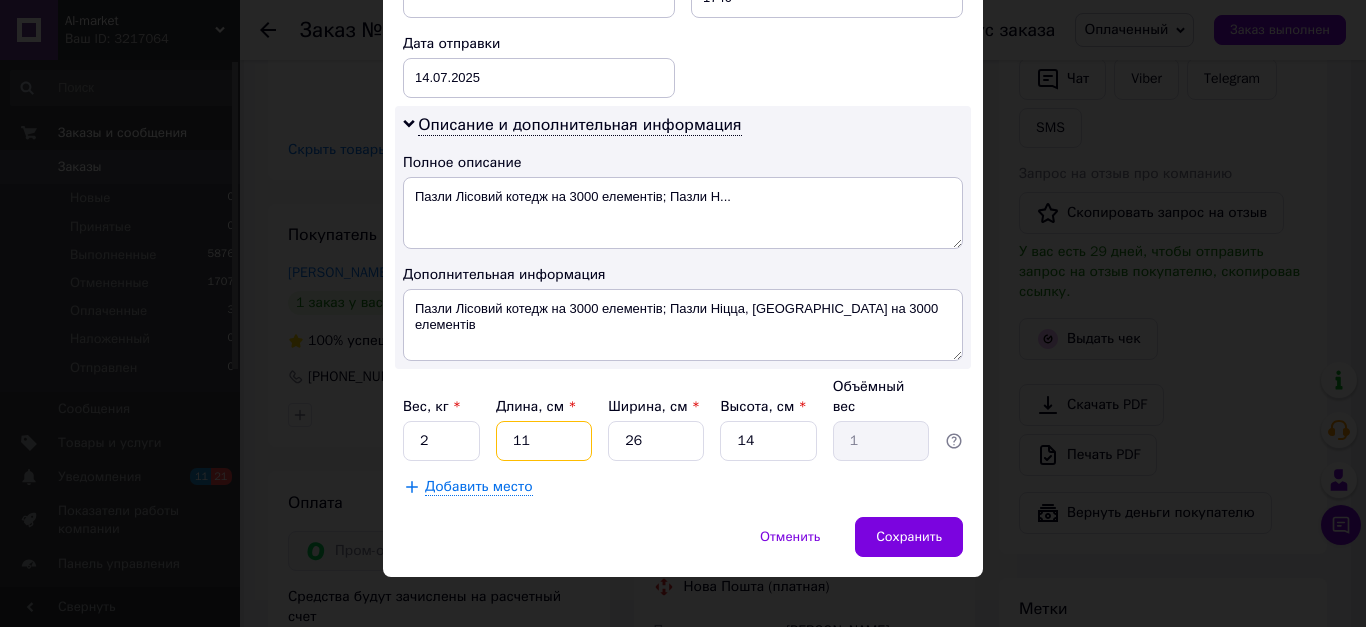 drag, startPoint x: 537, startPoint y: 415, endPoint x: 482, endPoint y: 413, distance: 55.03635 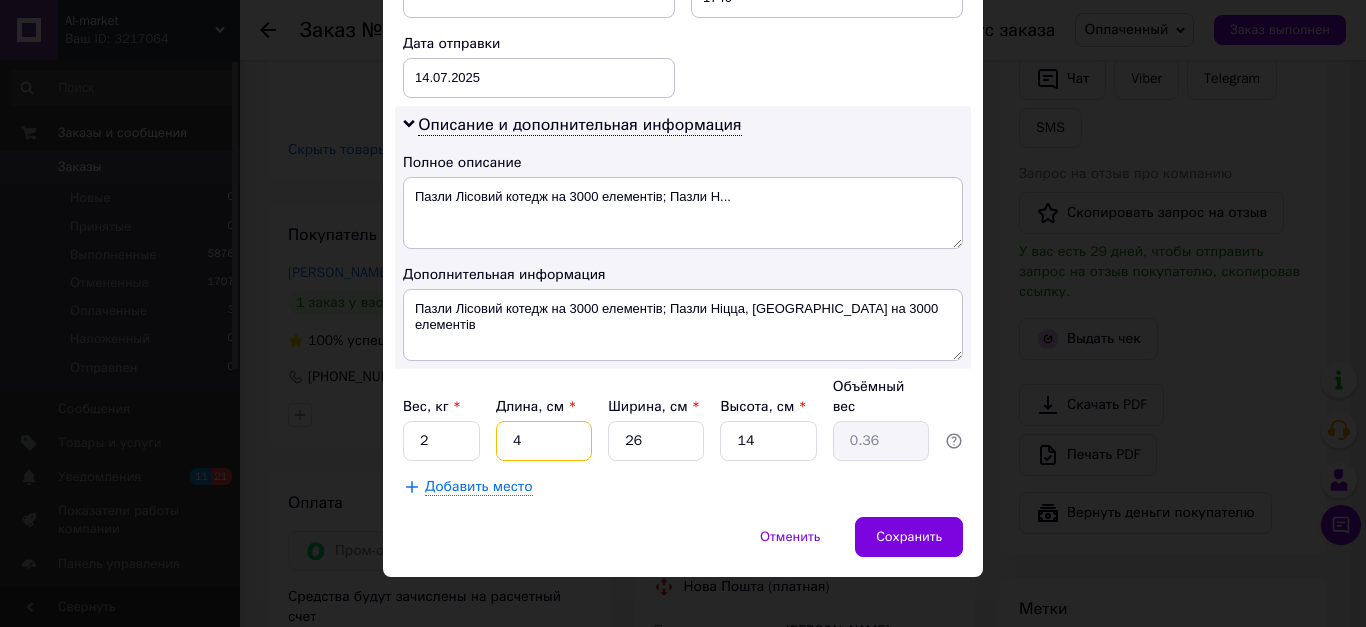 type on "40" 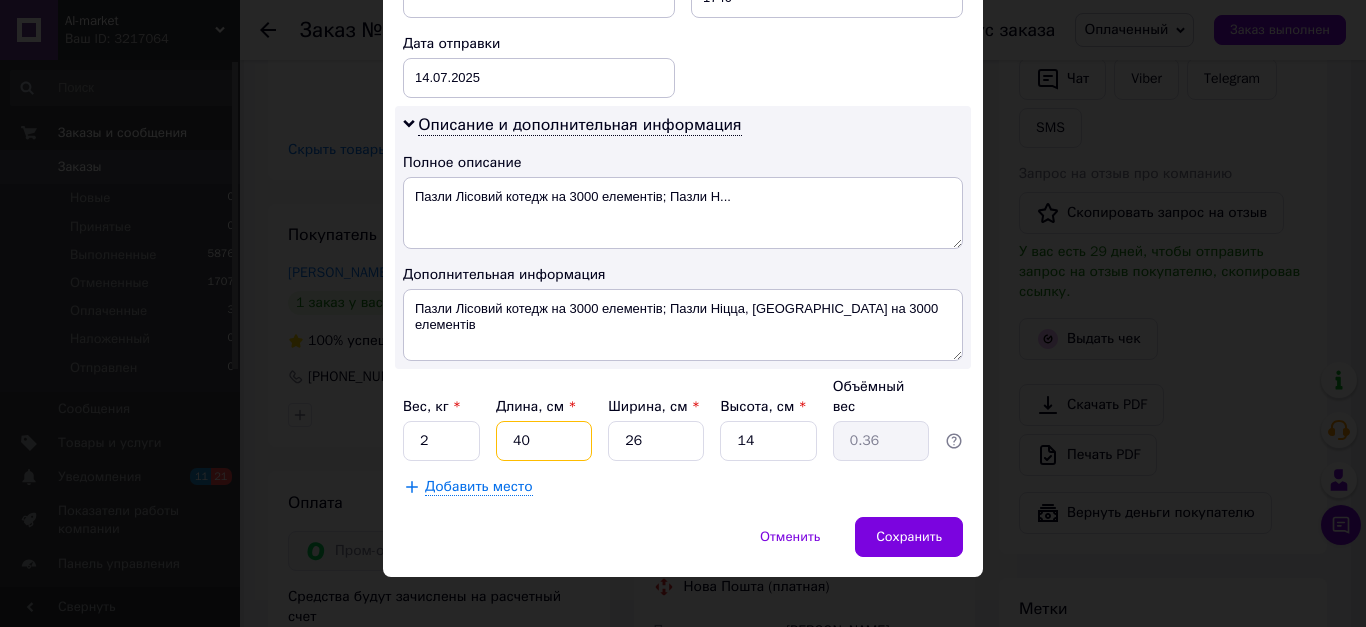 type on "3.64" 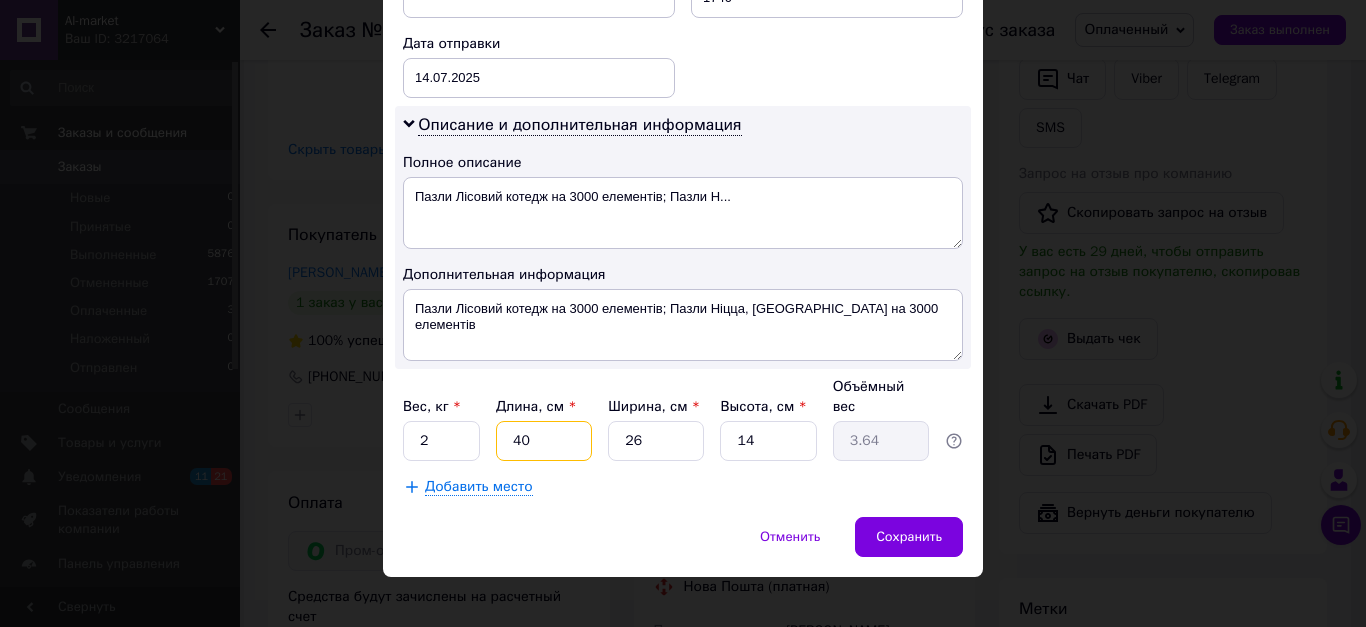 type on "40" 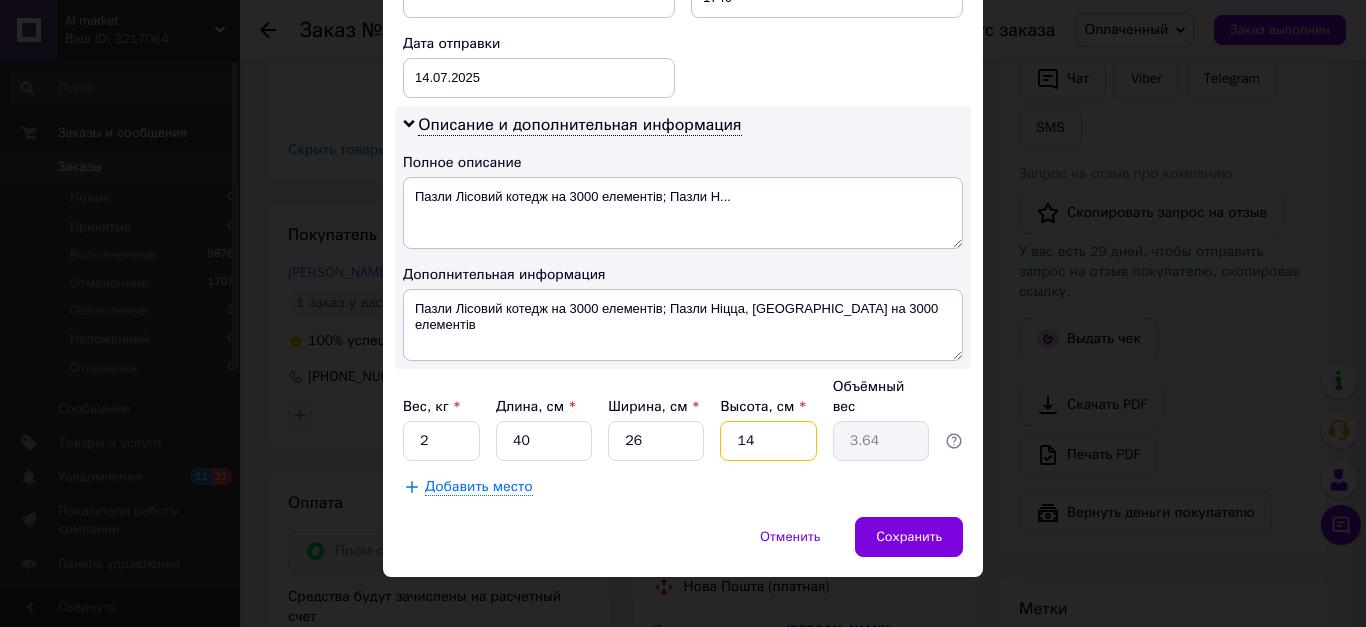 click on "14" at bounding box center [768, 441] 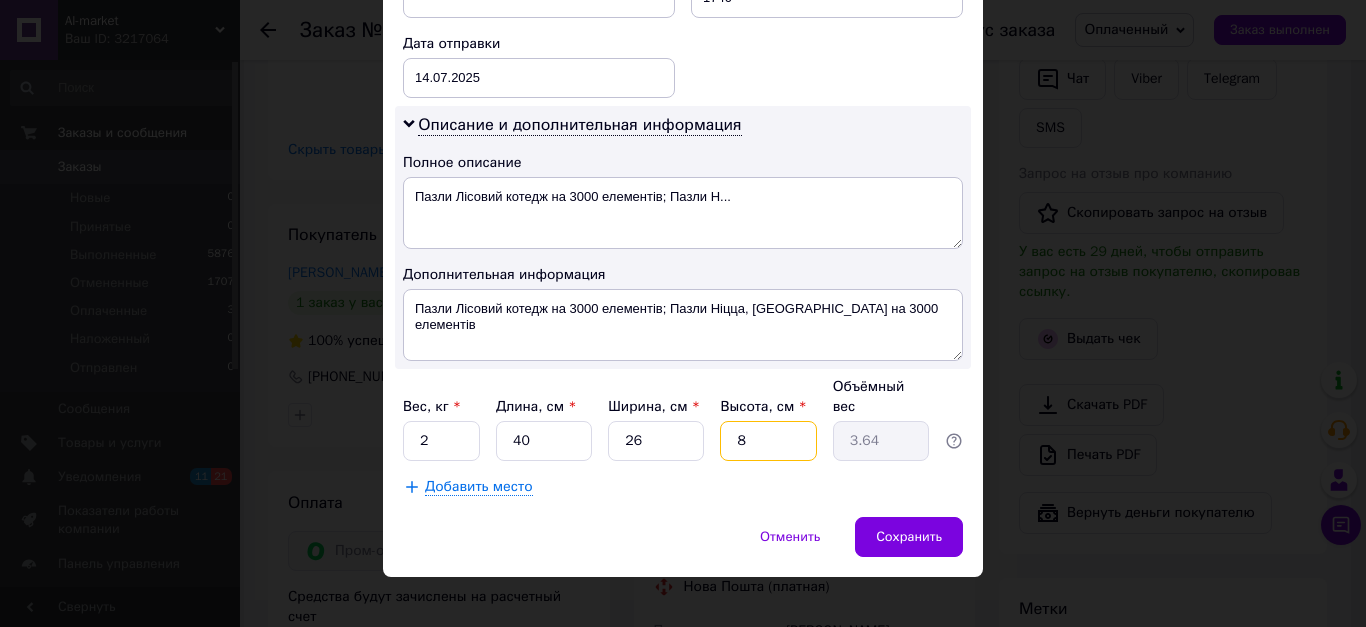 type on "2.08" 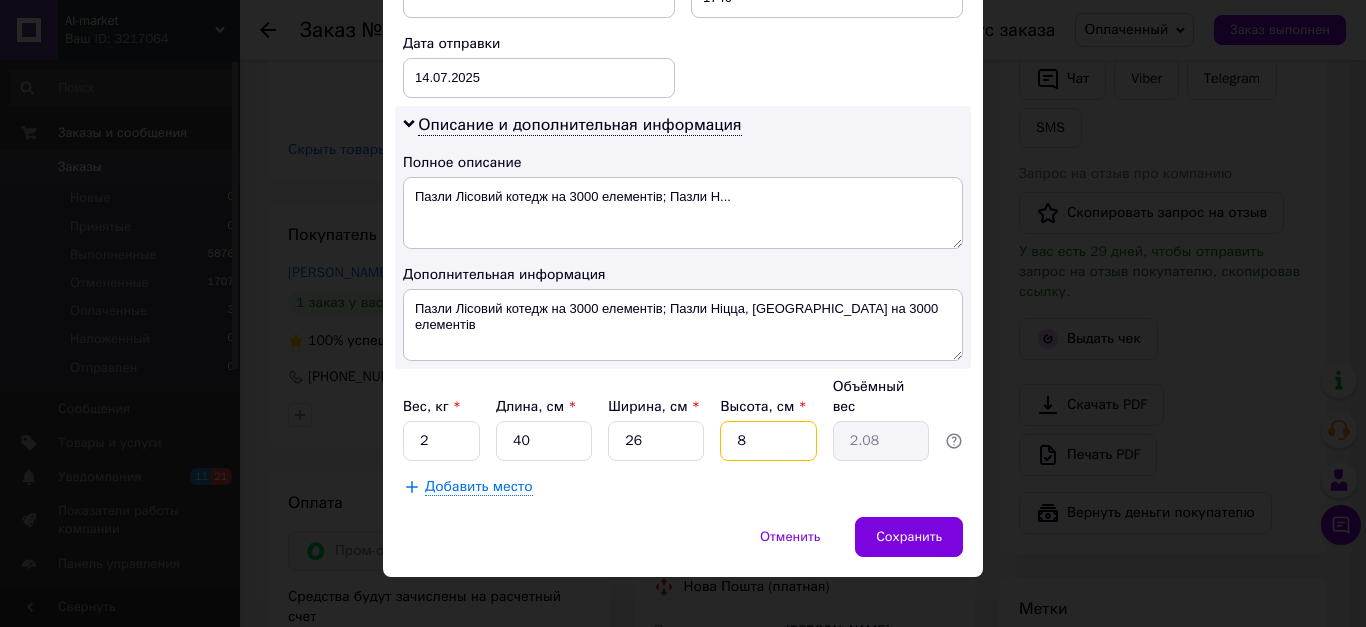type on "8" 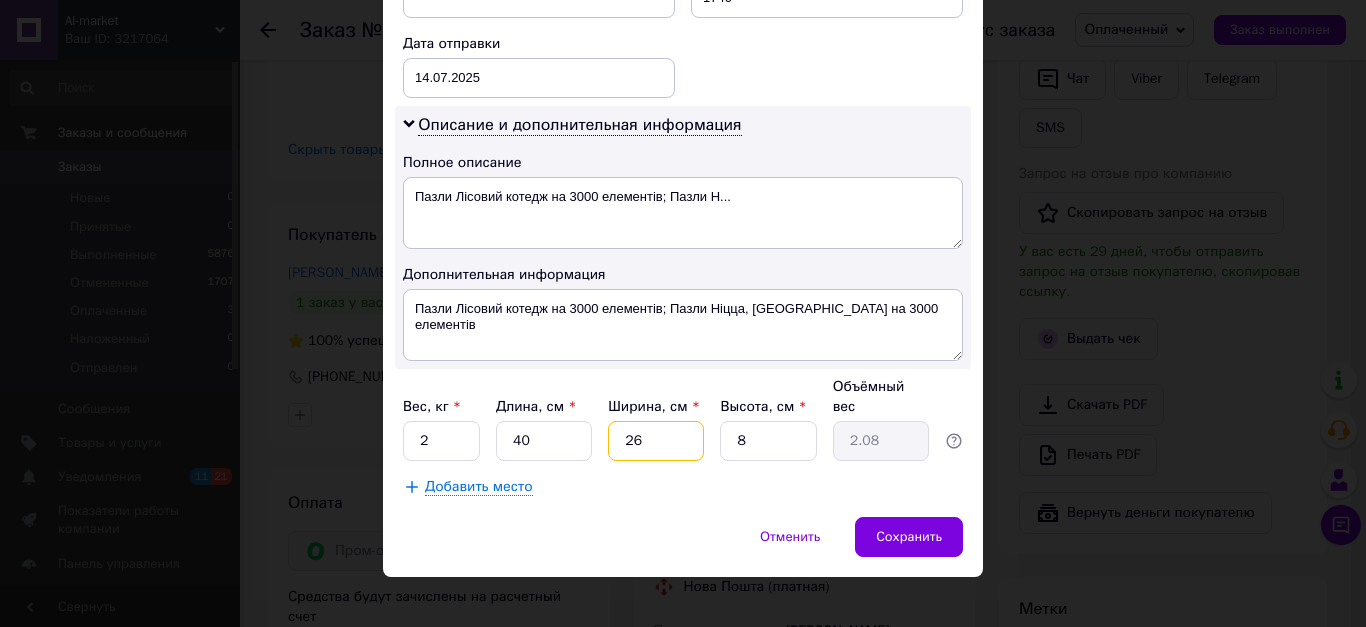 click on "26" at bounding box center [656, 441] 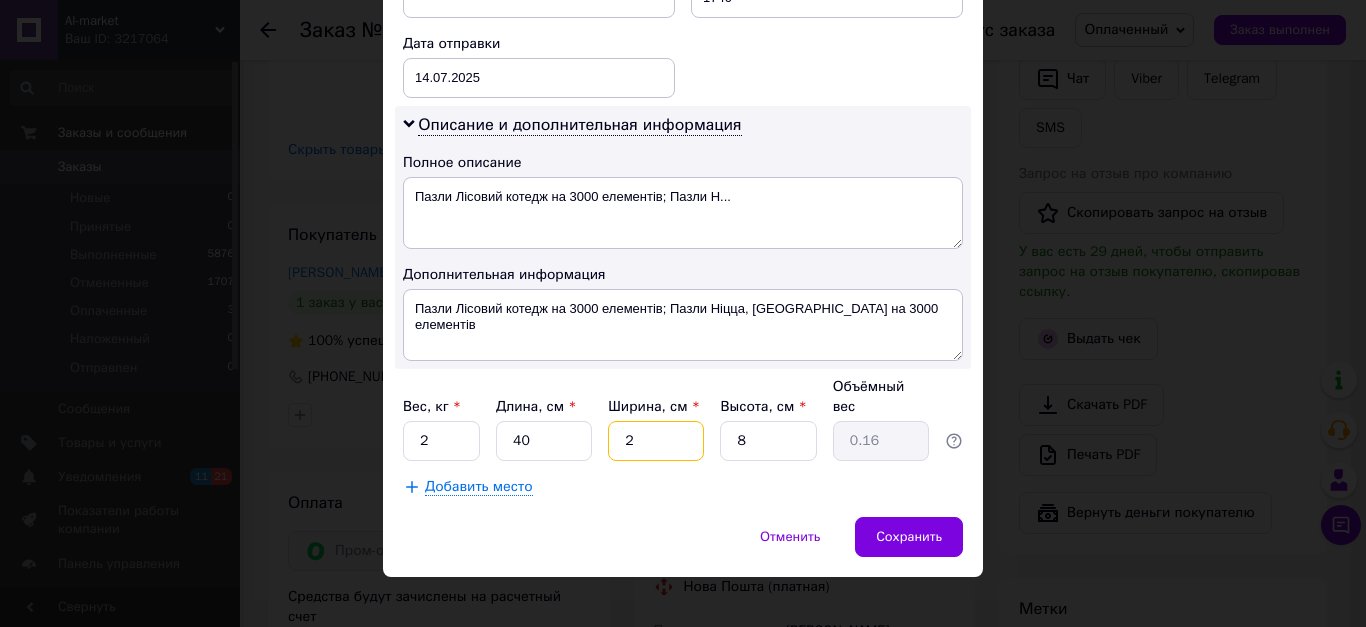 type on "25" 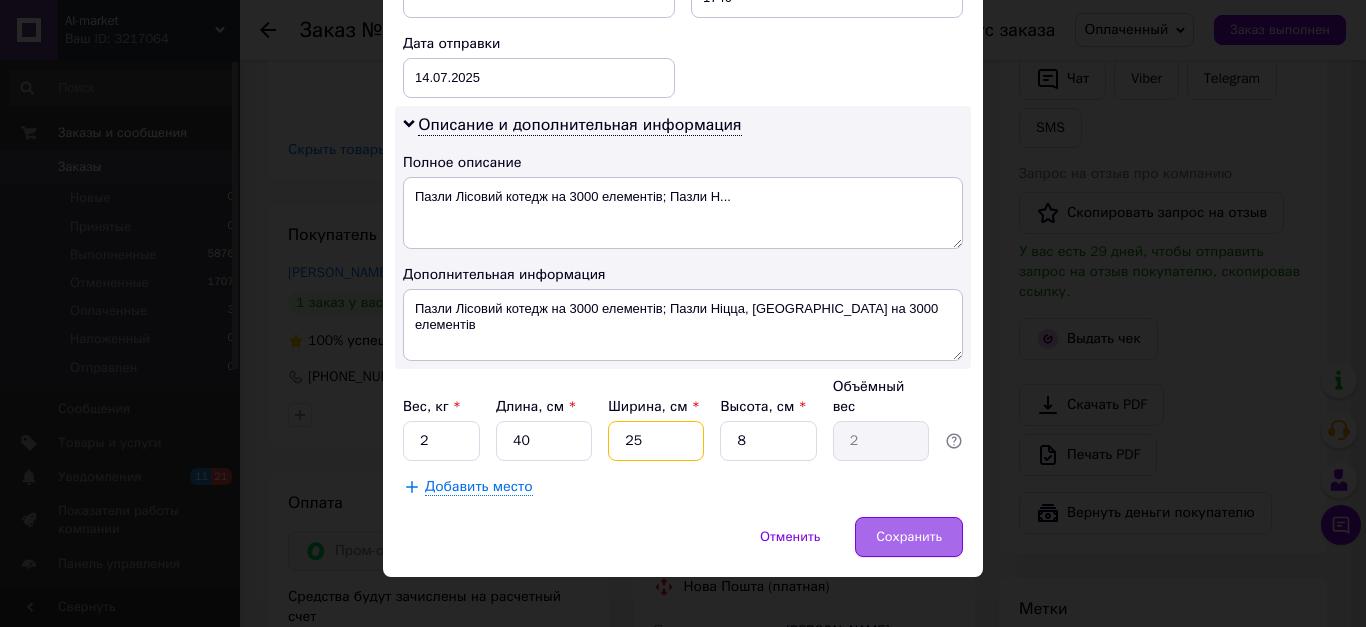 type on "25" 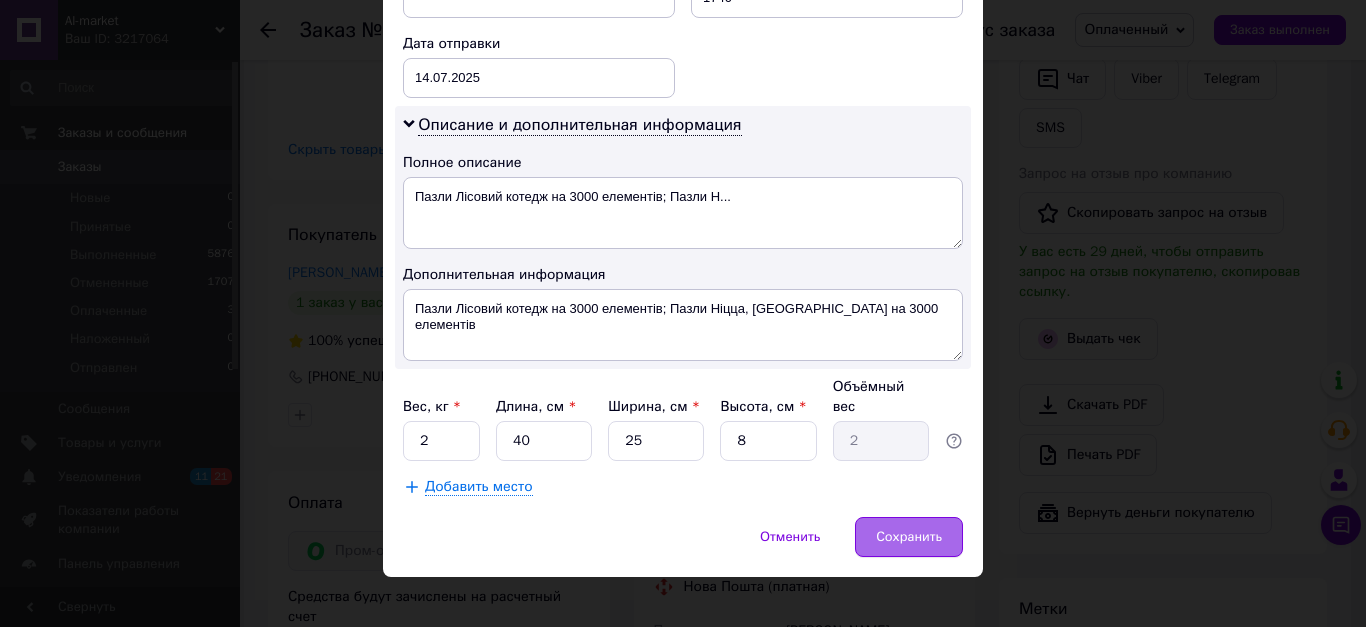 click on "Сохранить" at bounding box center [909, 537] 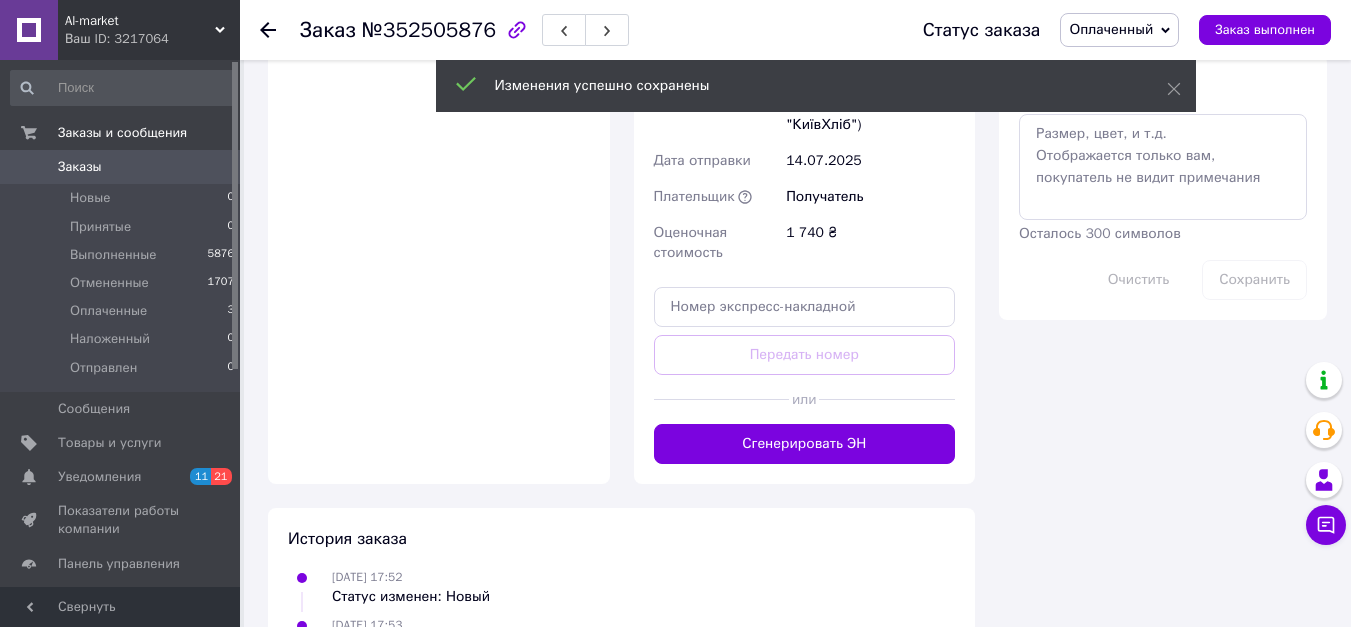 scroll, scrollTop: 1700, scrollLeft: 0, axis: vertical 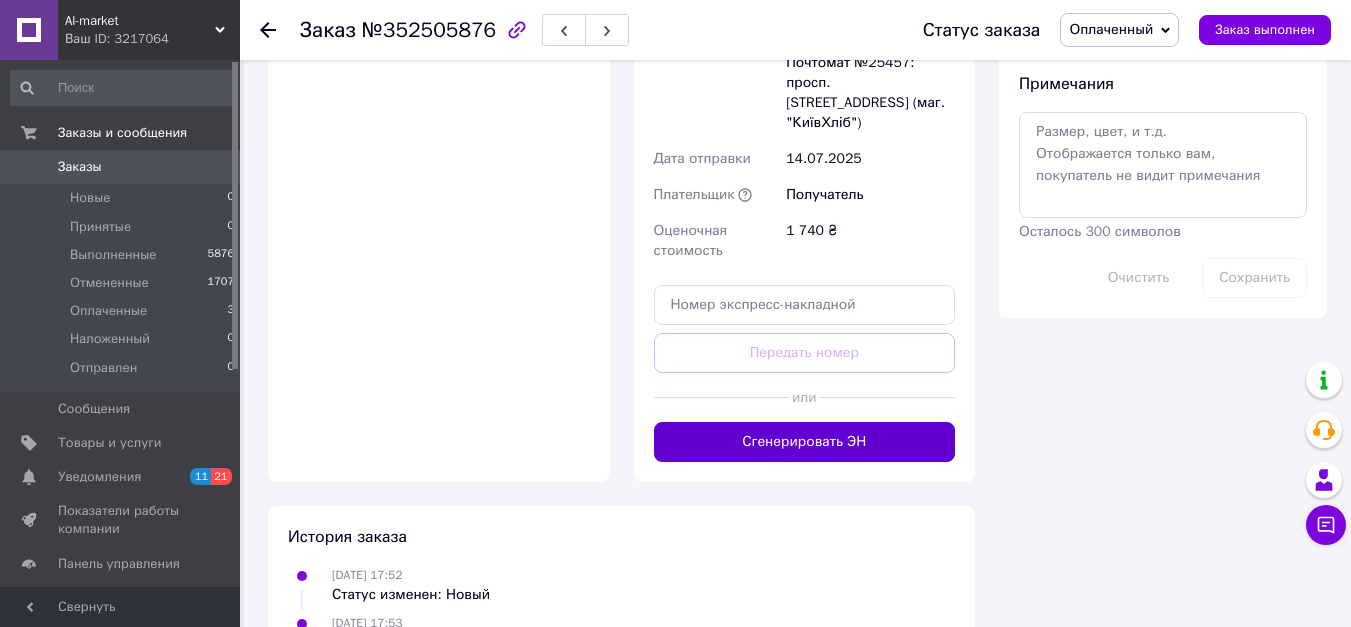 click on "Сгенерировать ЭН" at bounding box center [805, 442] 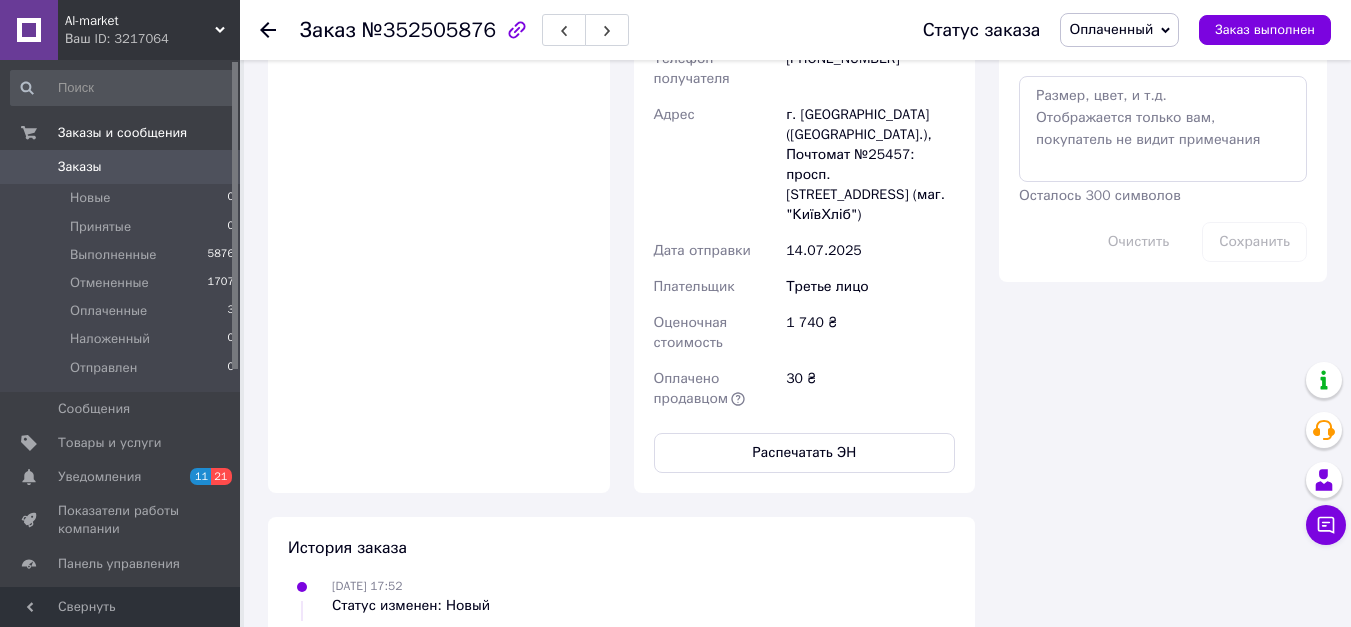 click 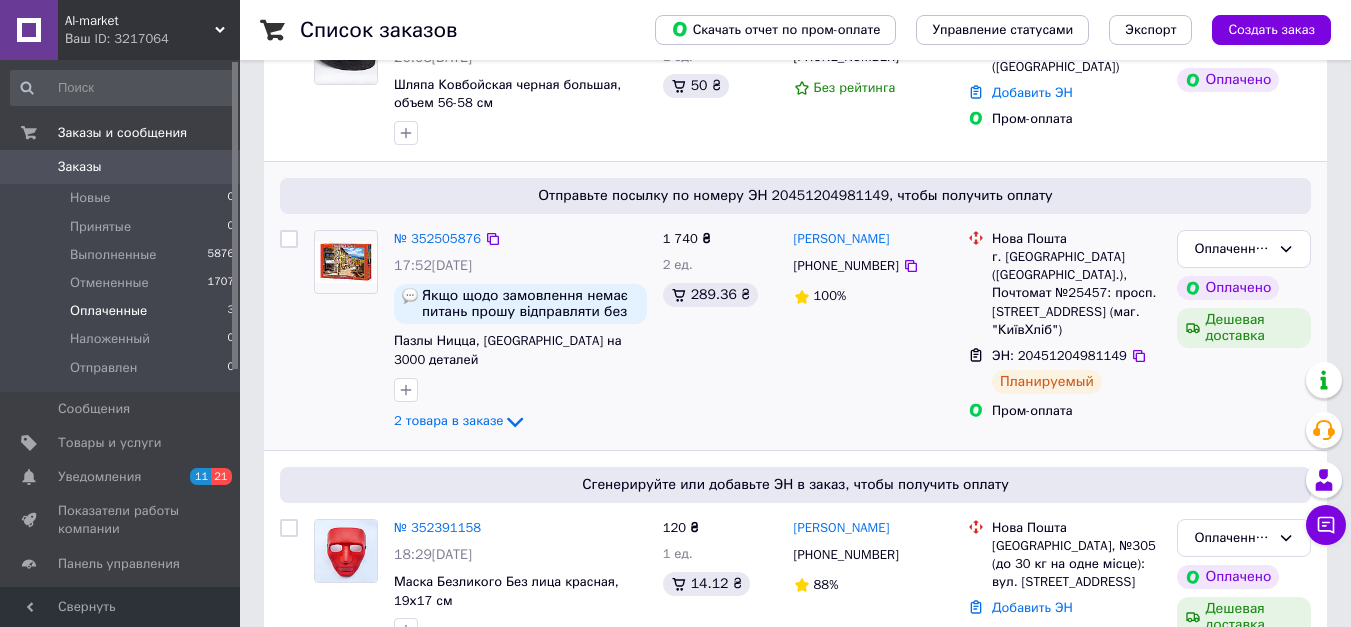 scroll, scrollTop: 300, scrollLeft: 0, axis: vertical 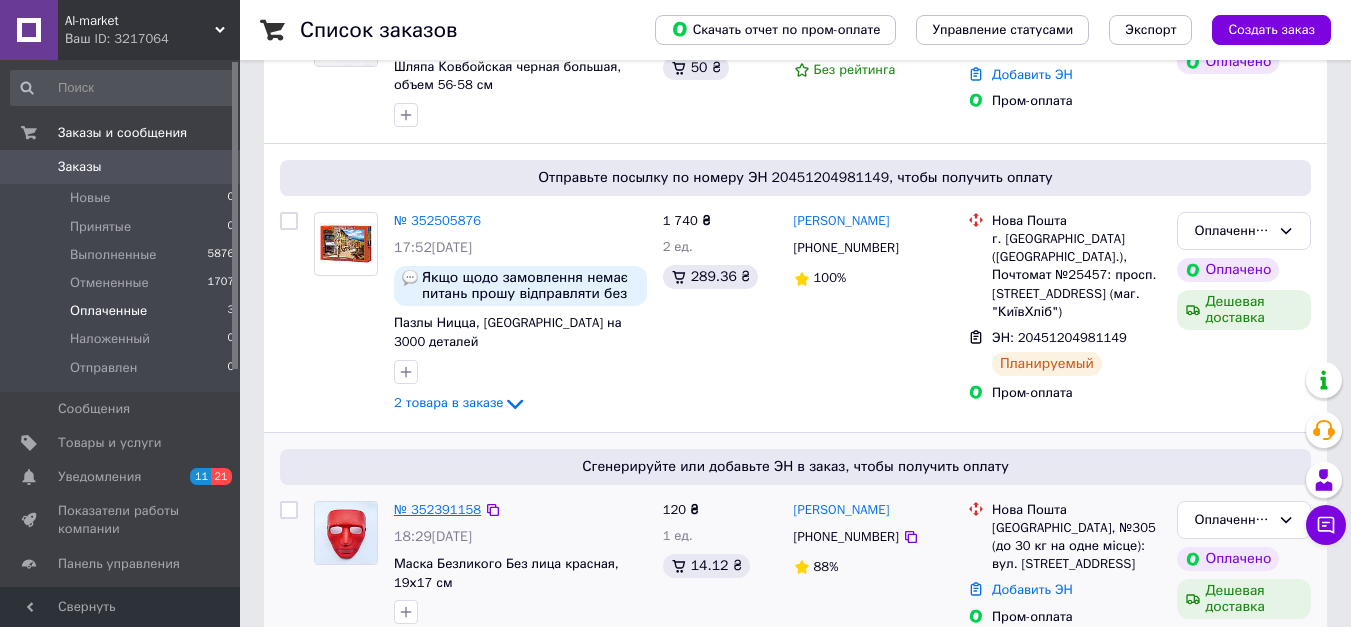 click on "№ 352391158" at bounding box center [437, 509] 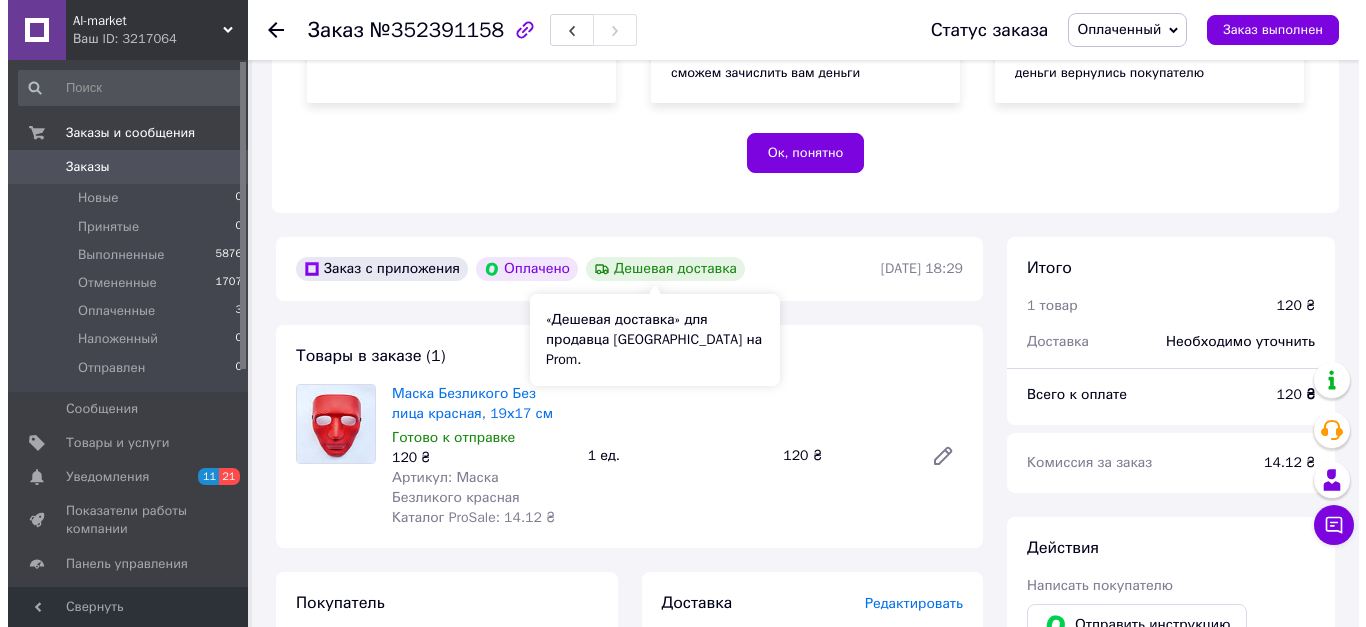 scroll, scrollTop: 600, scrollLeft: 0, axis: vertical 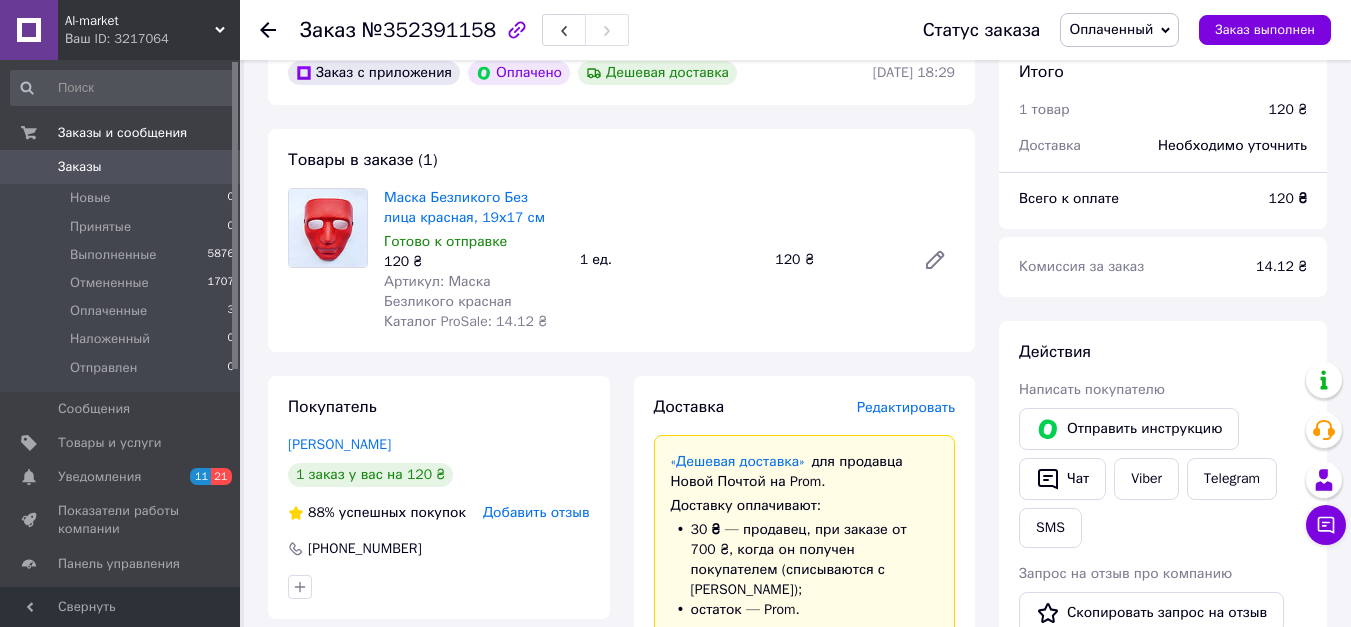 click on "Редактировать" at bounding box center (906, 407) 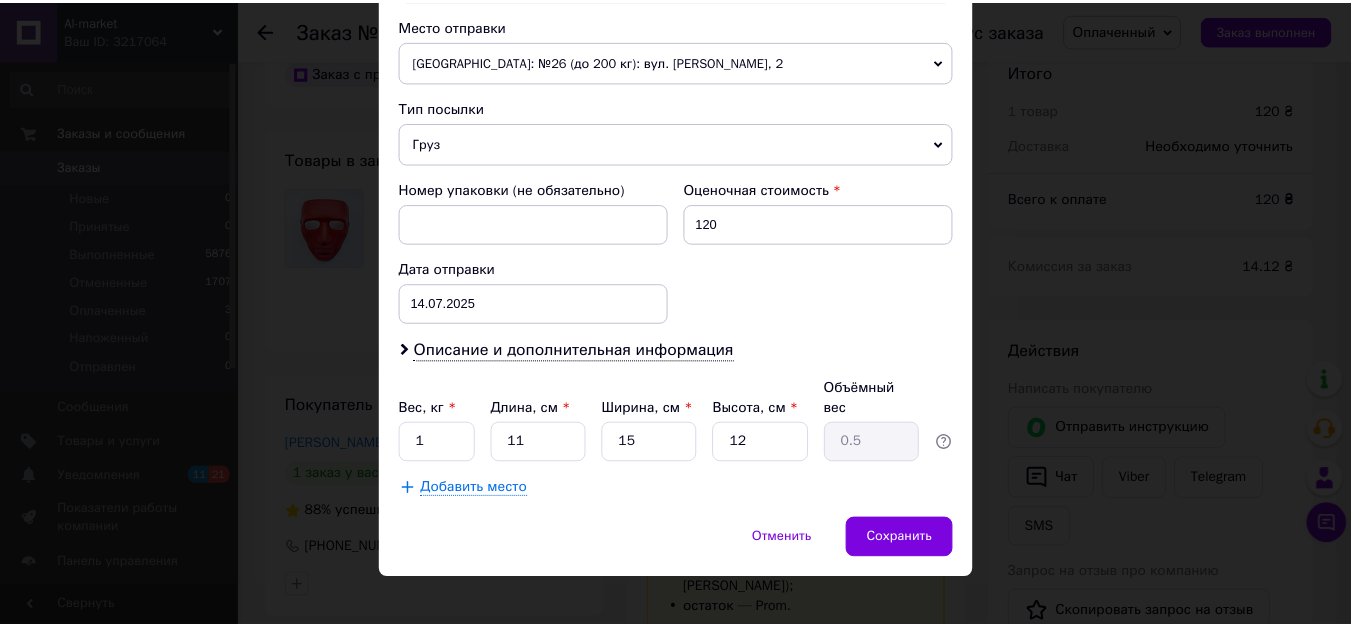 scroll, scrollTop: 701, scrollLeft: 0, axis: vertical 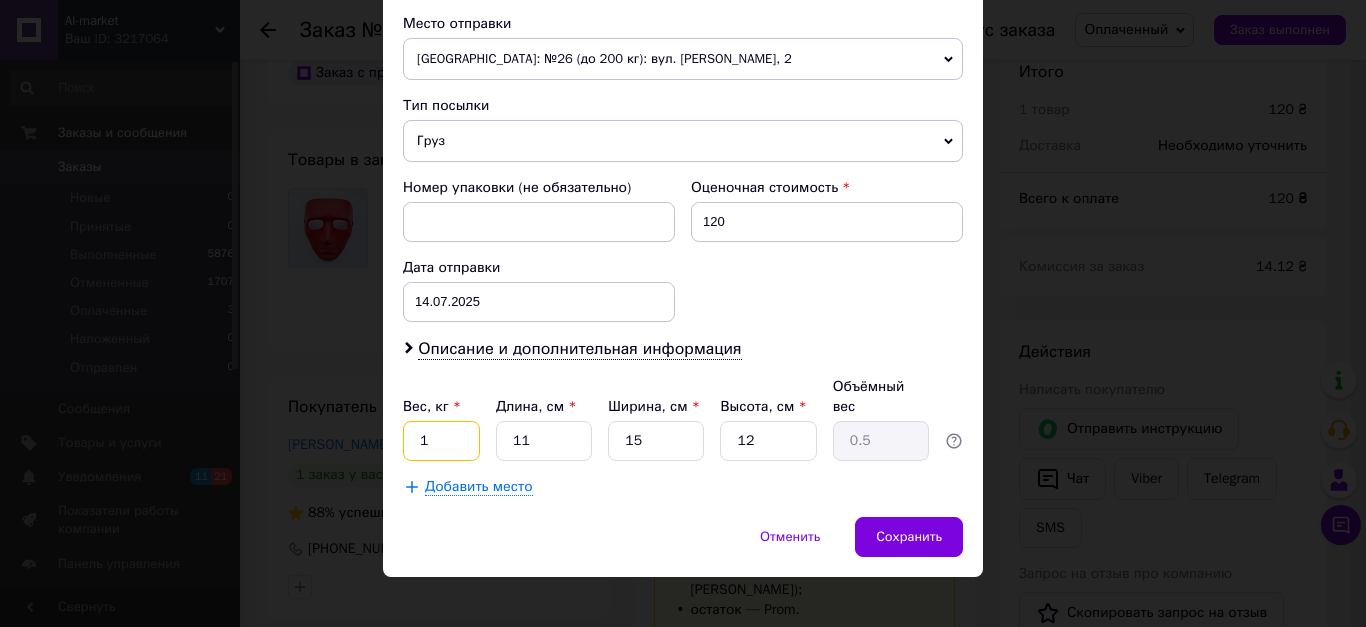 click on "1" at bounding box center (441, 441) 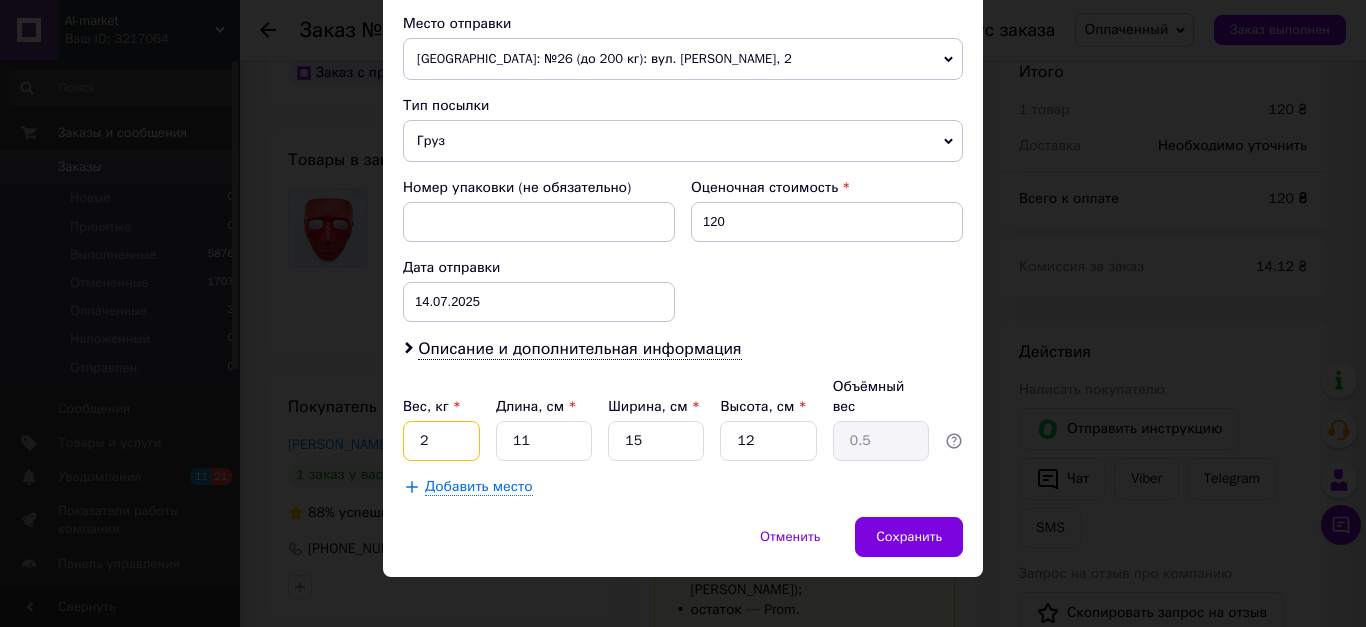 type on "2" 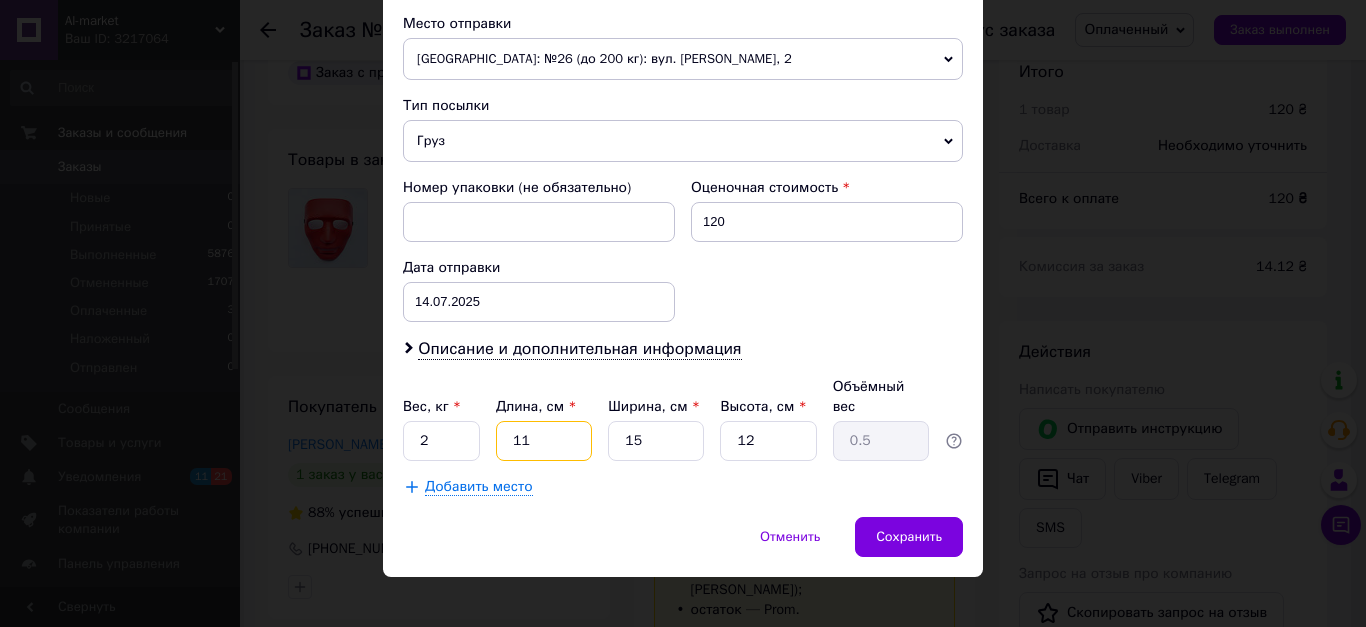 drag, startPoint x: 562, startPoint y: 424, endPoint x: 509, endPoint y: 421, distance: 53.08484 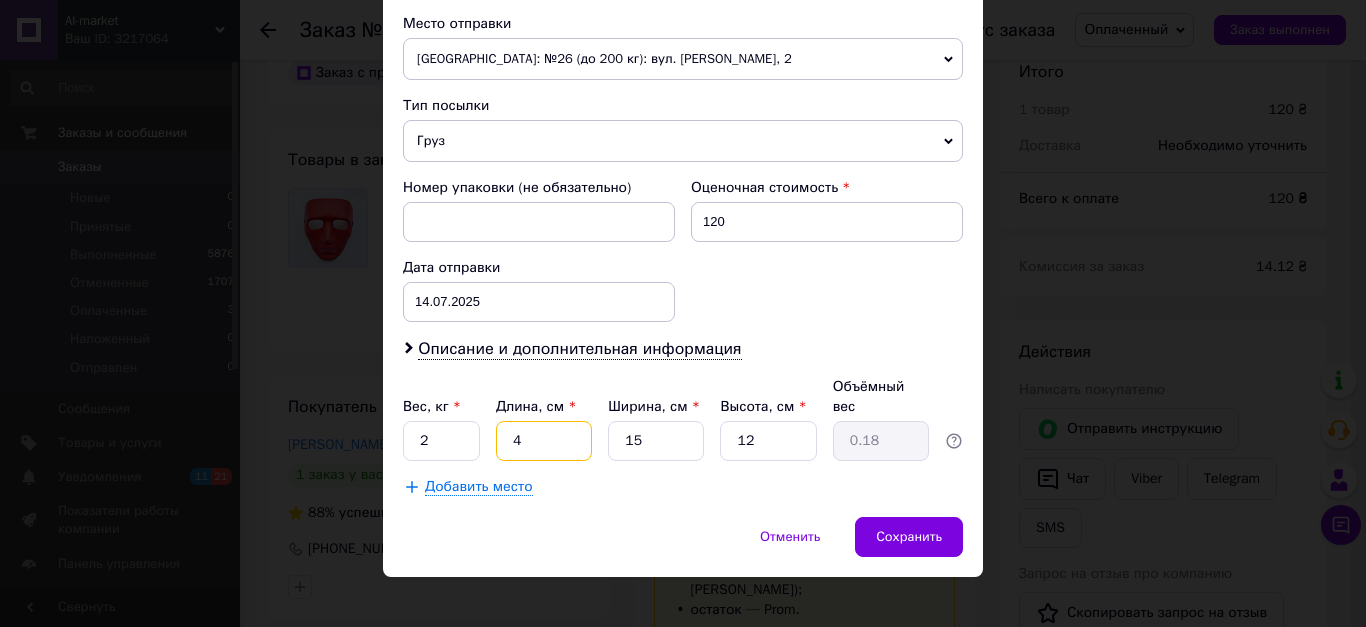 type on "40" 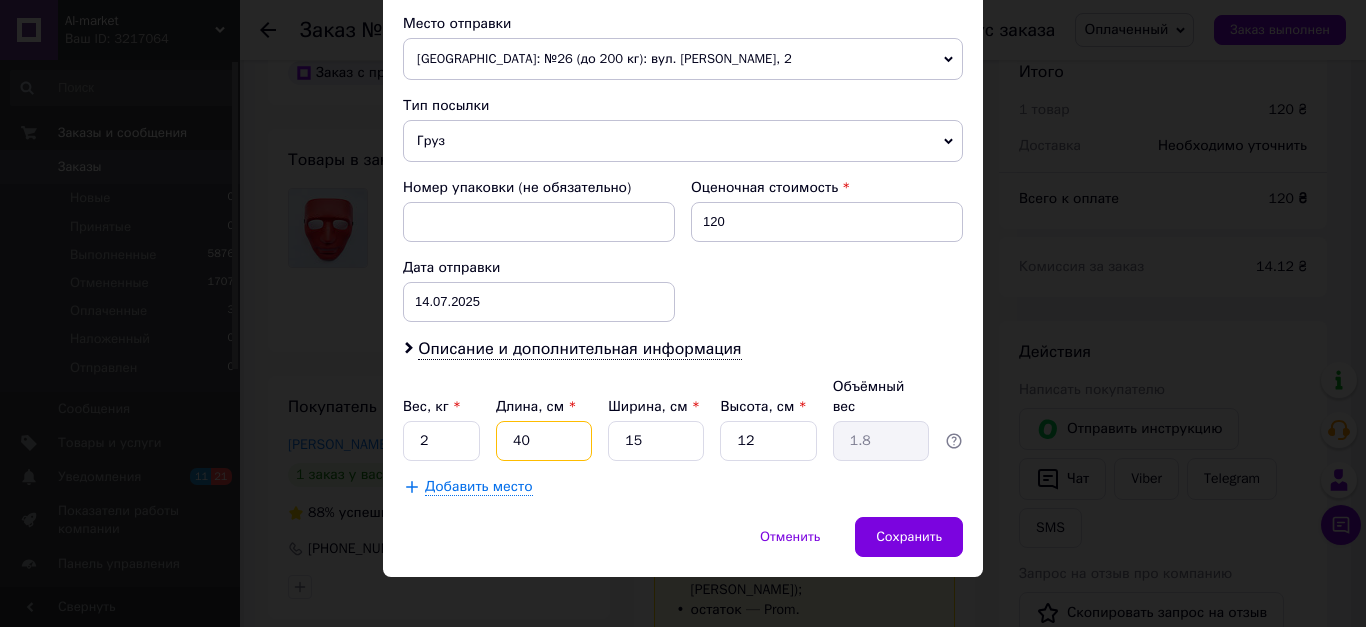 type on "40" 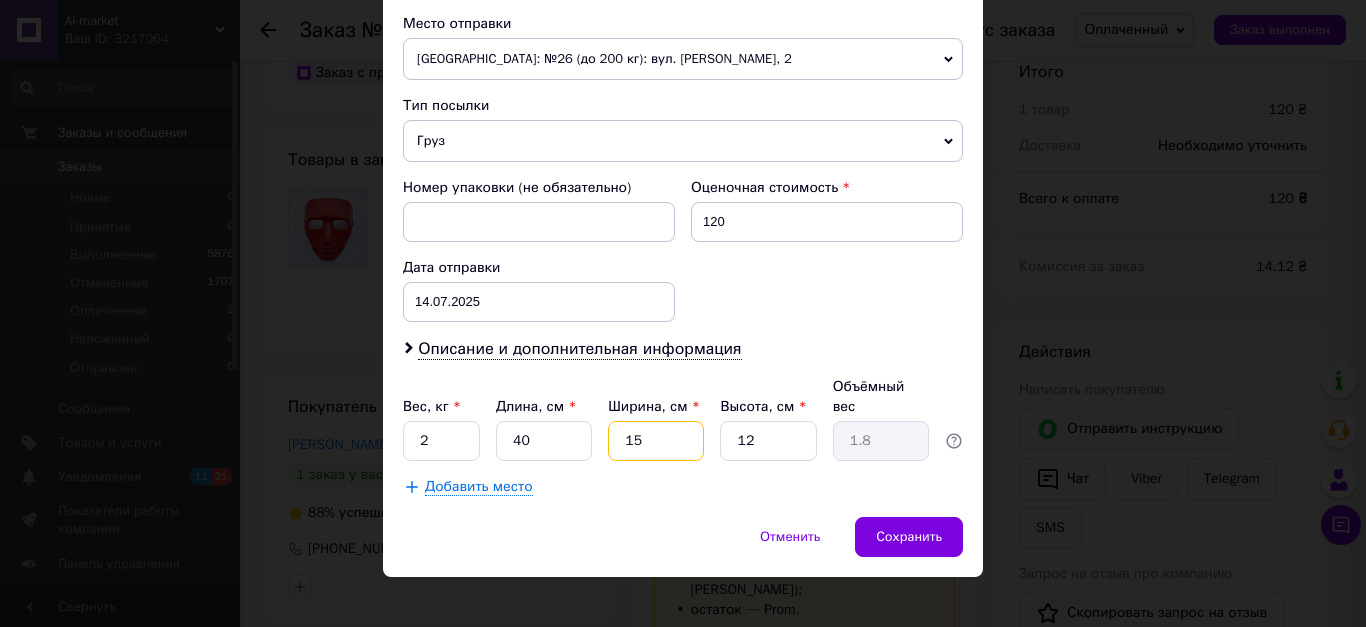 drag, startPoint x: 631, startPoint y: 420, endPoint x: 667, endPoint y: 420, distance: 36 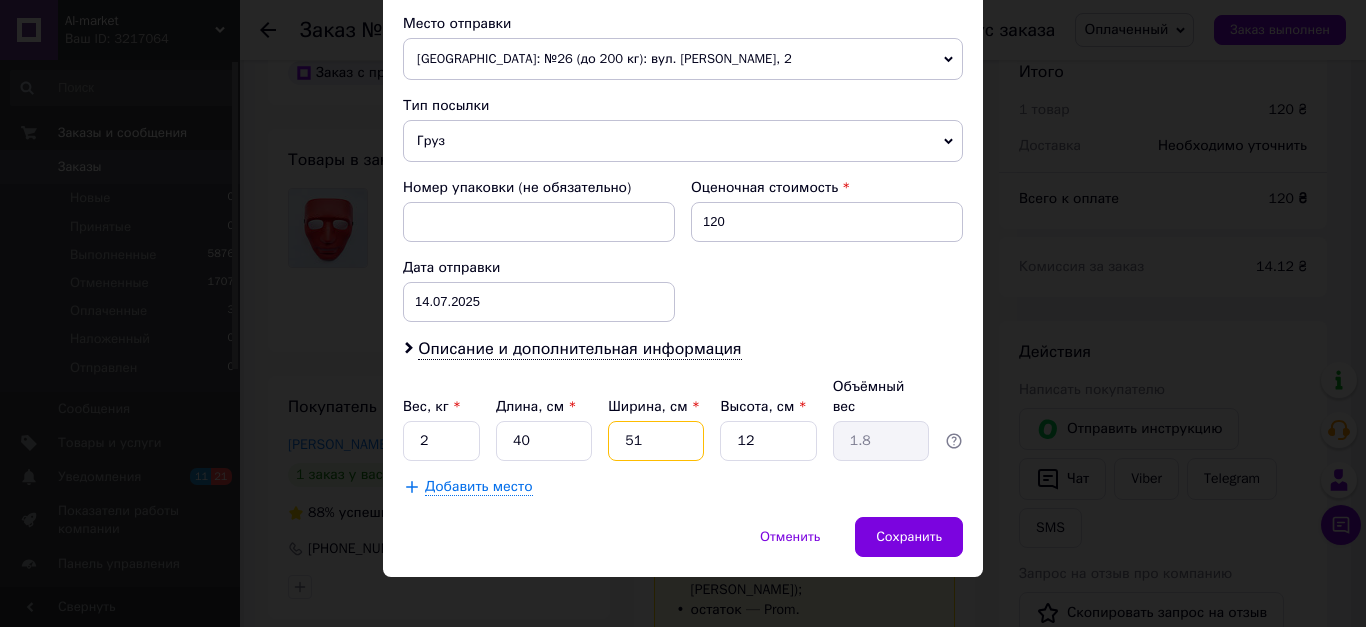 type on "6.12" 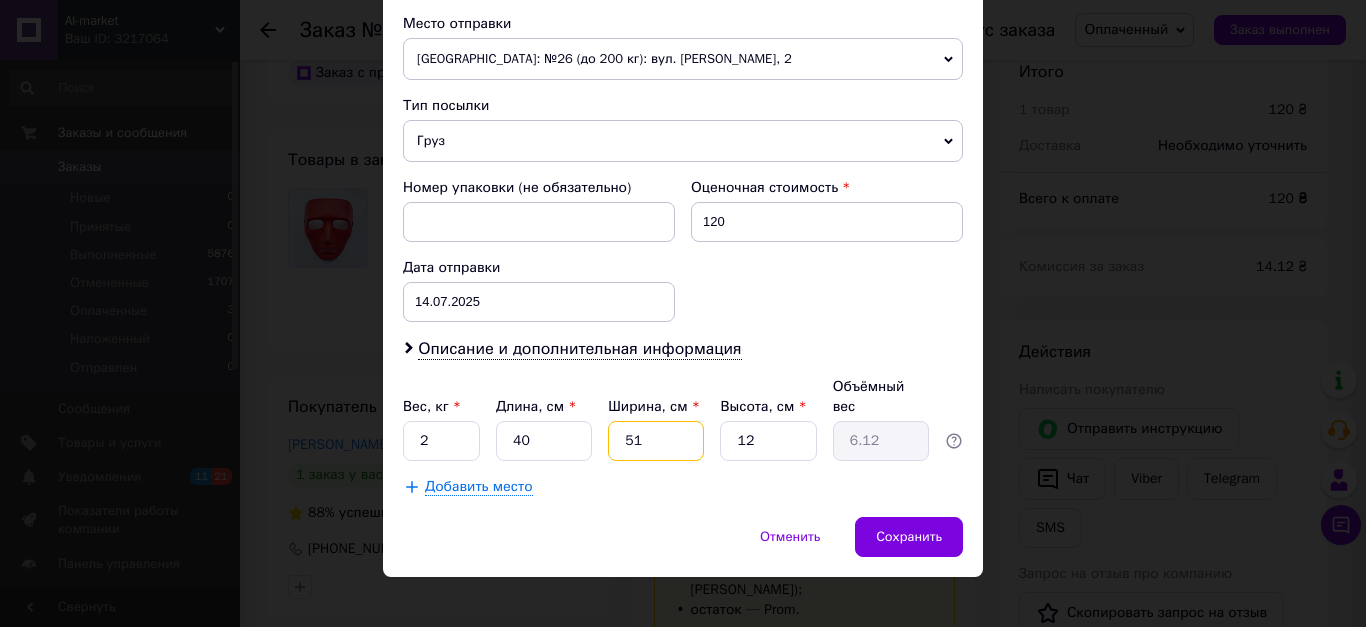 drag, startPoint x: 647, startPoint y: 422, endPoint x: 613, endPoint y: 417, distance: 34.36568 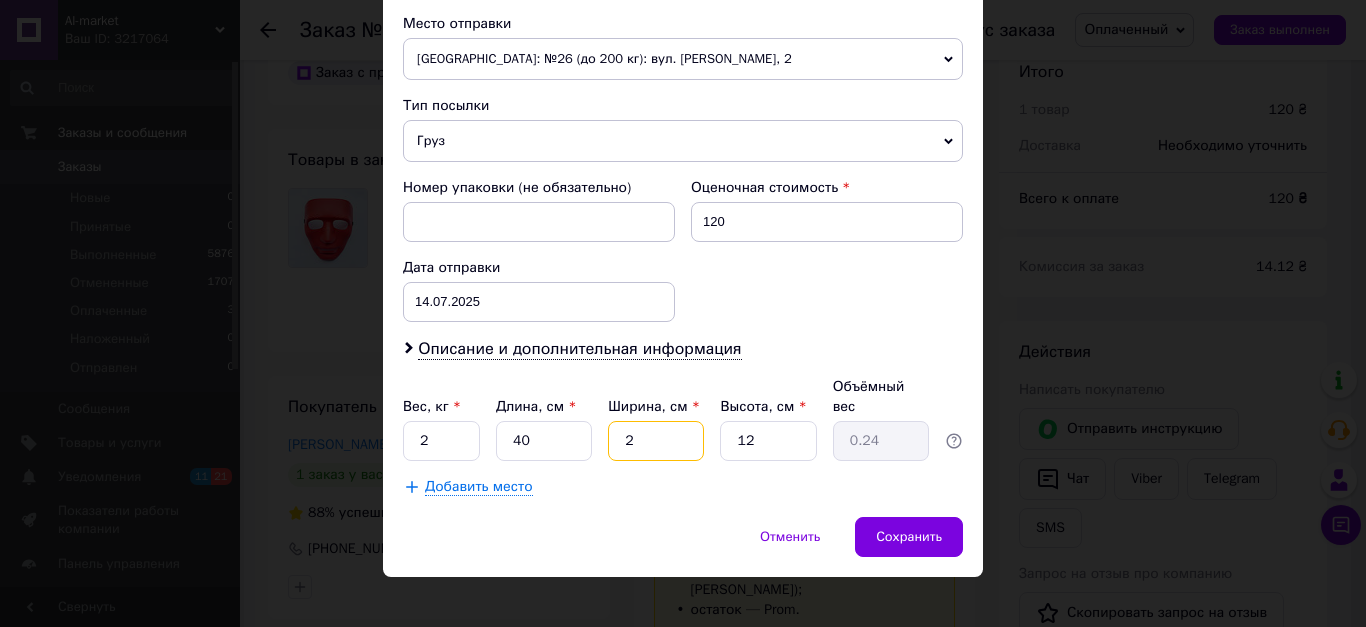 type on "25" 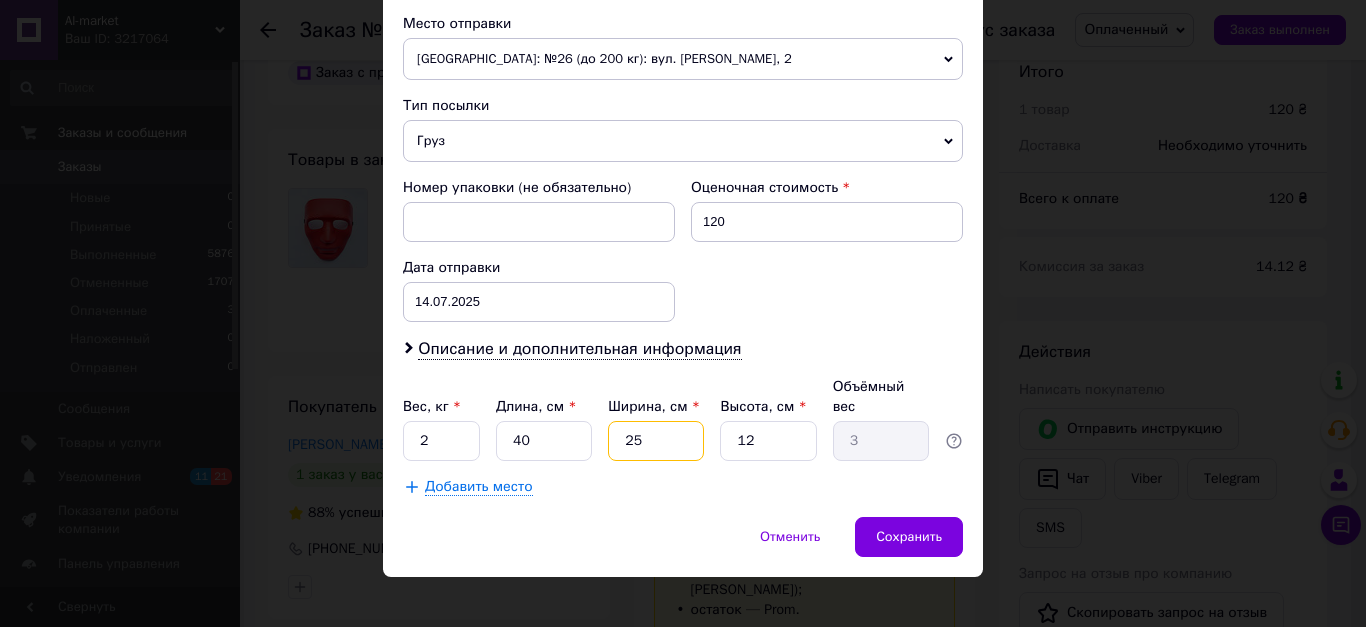 type on "25" 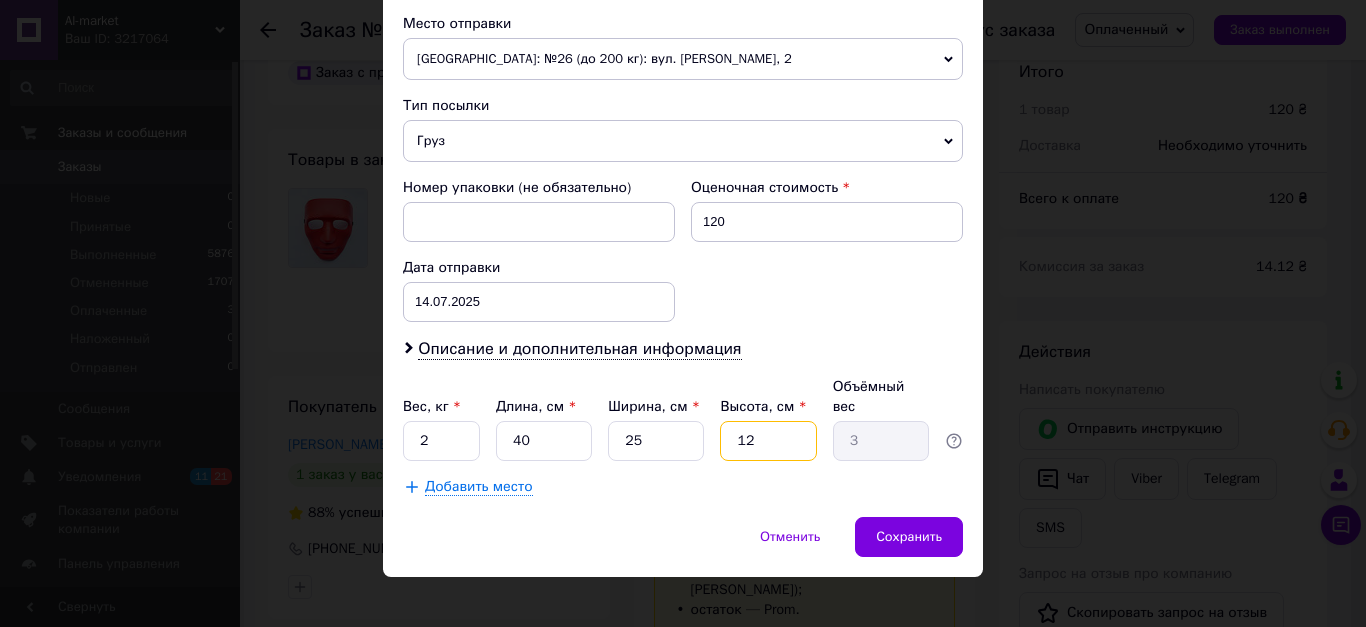 click on "12" at bounding box center (768, 441) 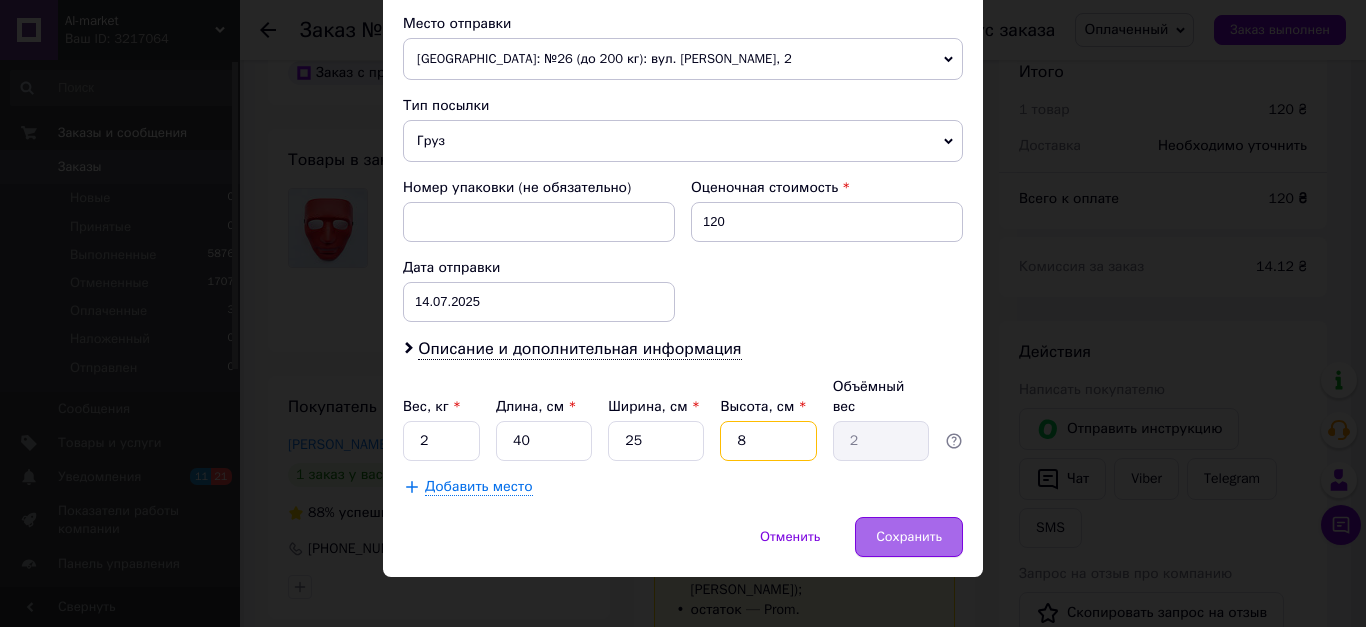 type on "8" 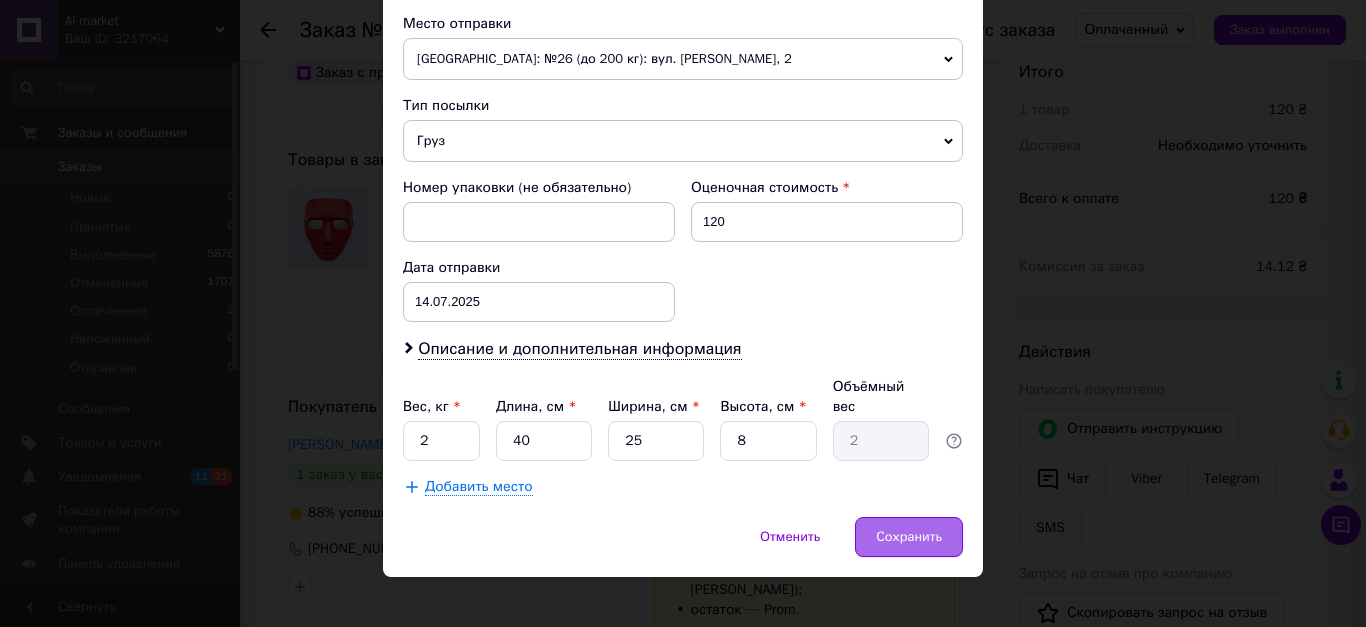 click on "Сохранить" at bounding box center (909, 537) 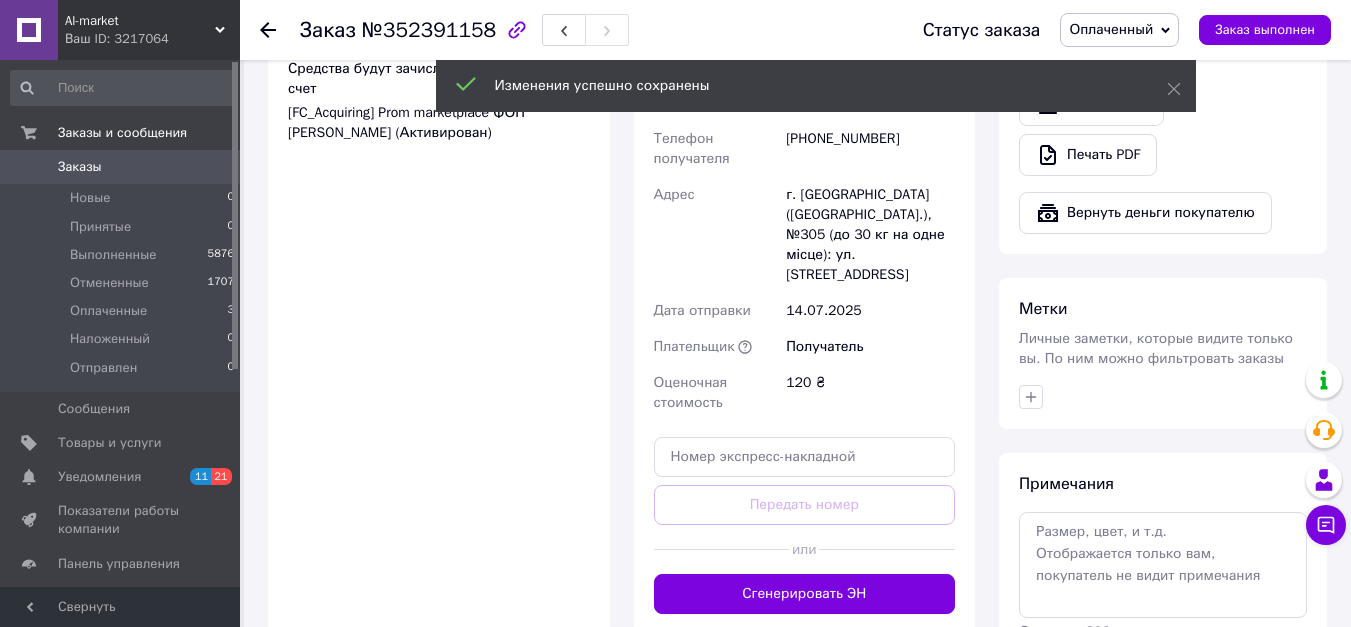 scroll, scrollTop: 1500, scrollLeft: 0, axis: vertical 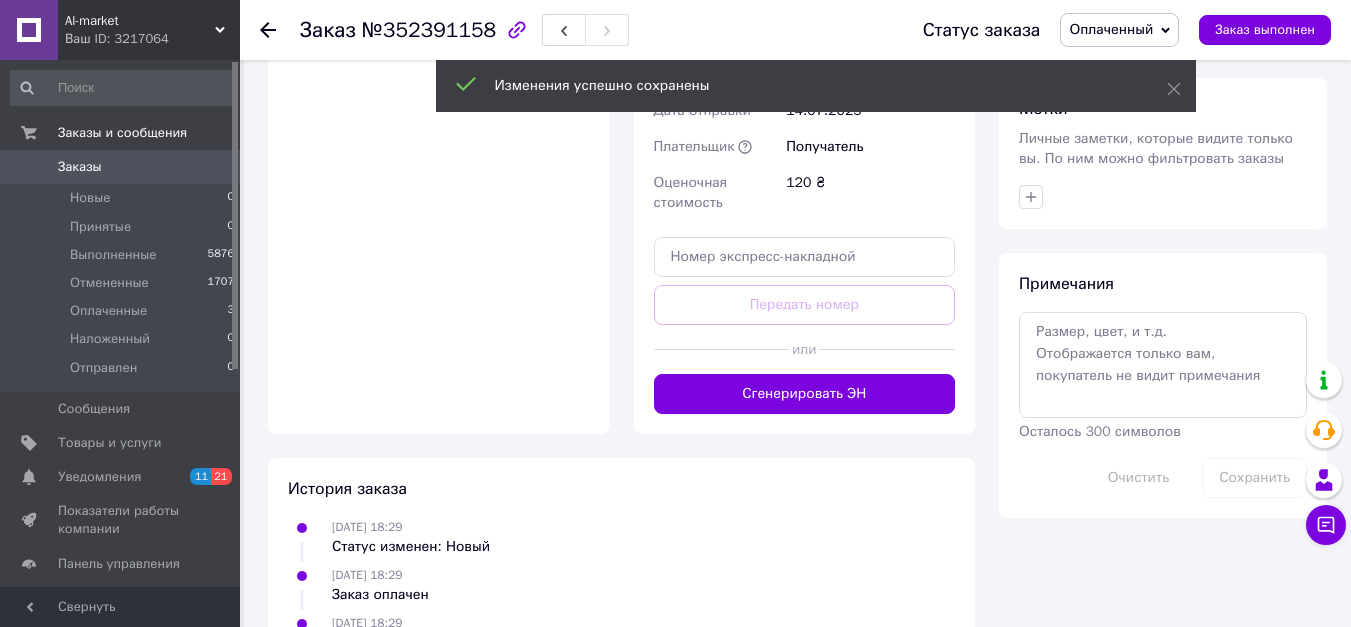 click on "Сгенерировать ЭН" at bounding box center [805, 394] 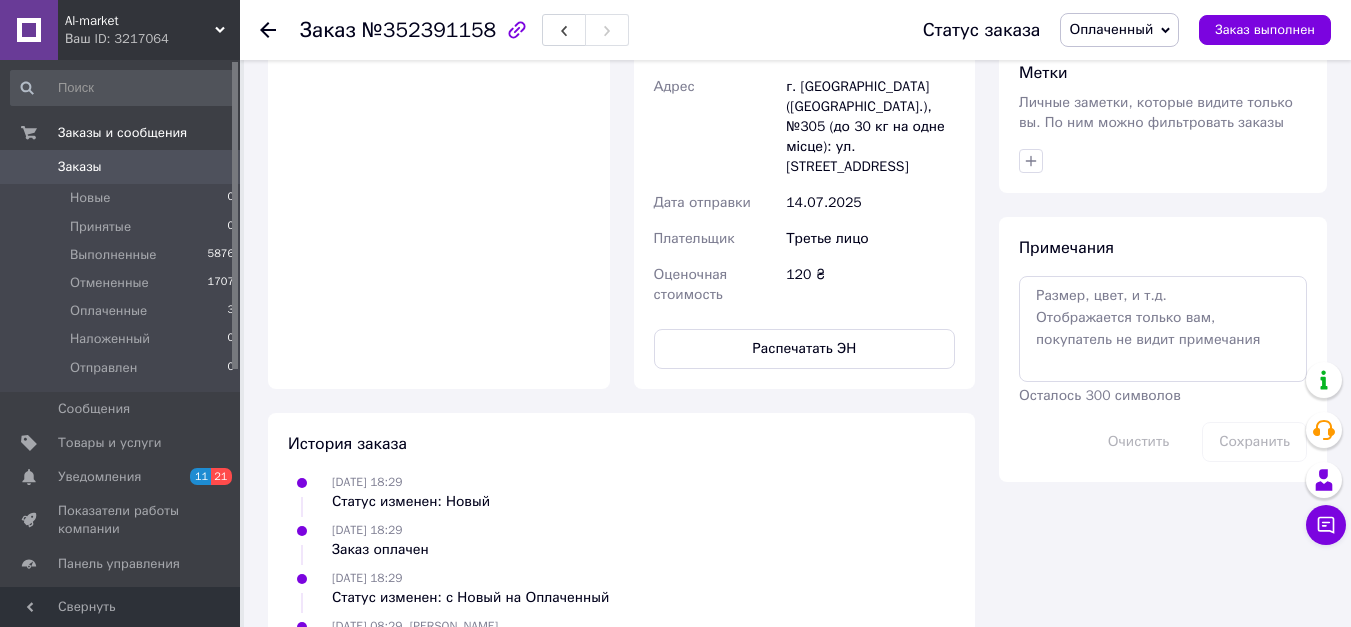 click 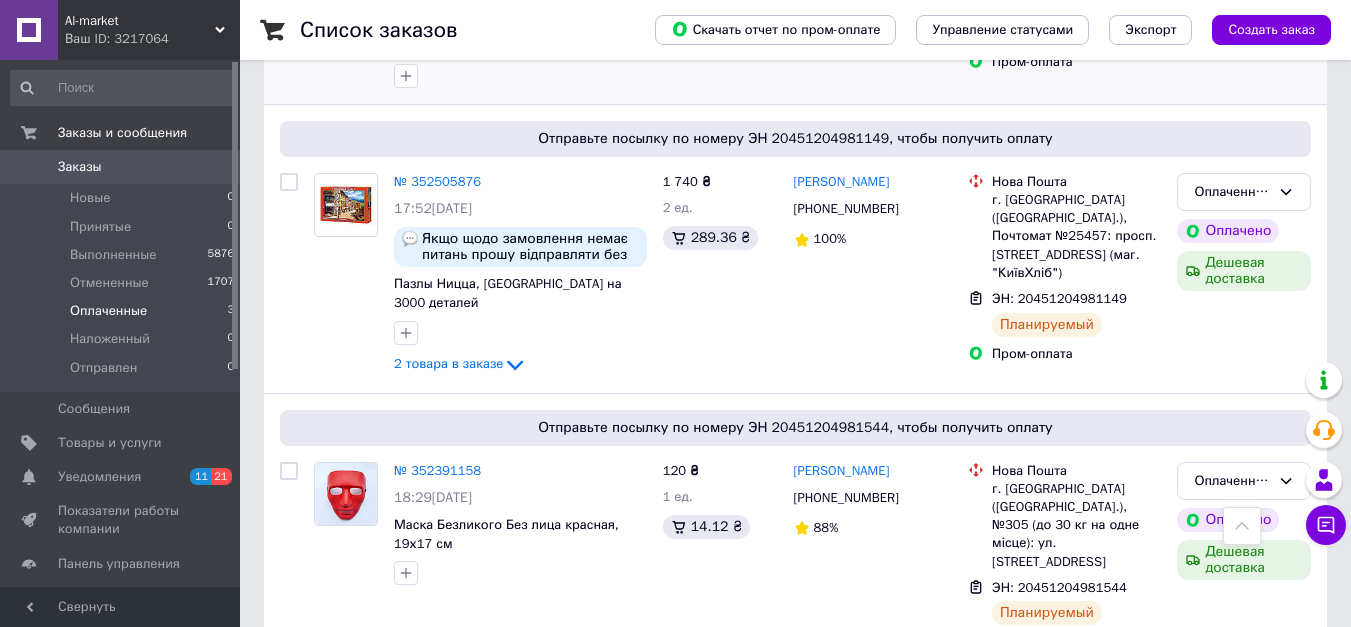 scroll, scrollTop: 367, scrollLeft: 0, axis: vertical 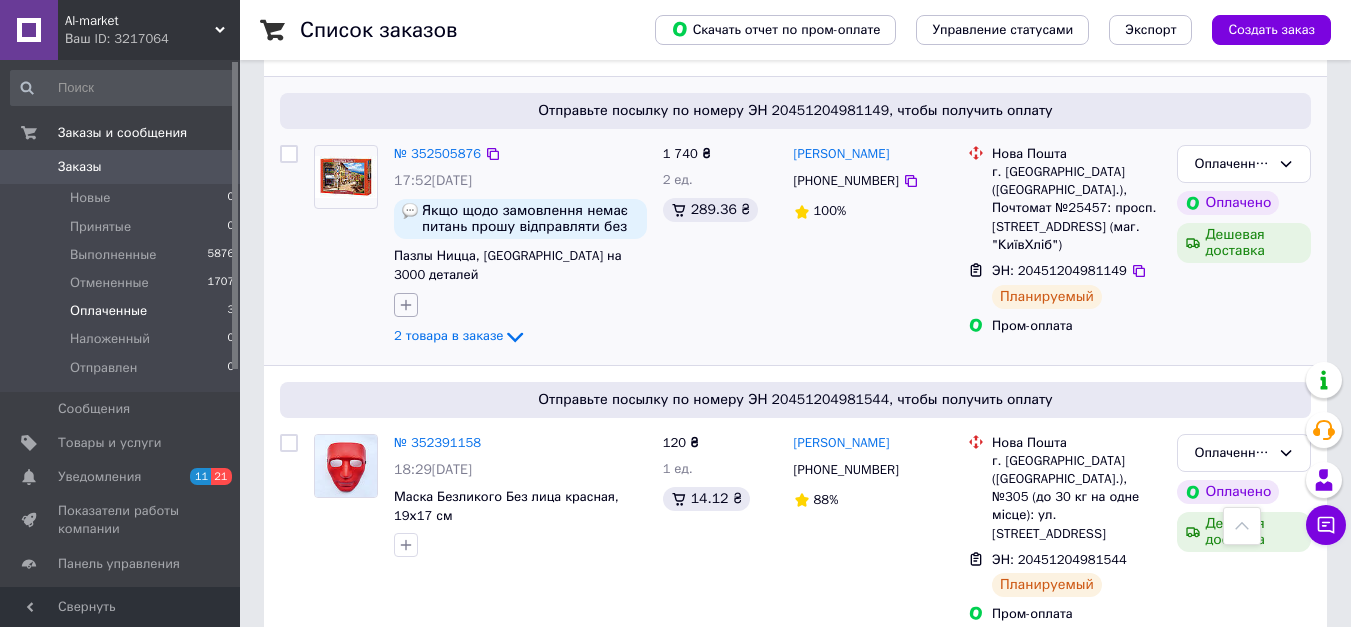 click 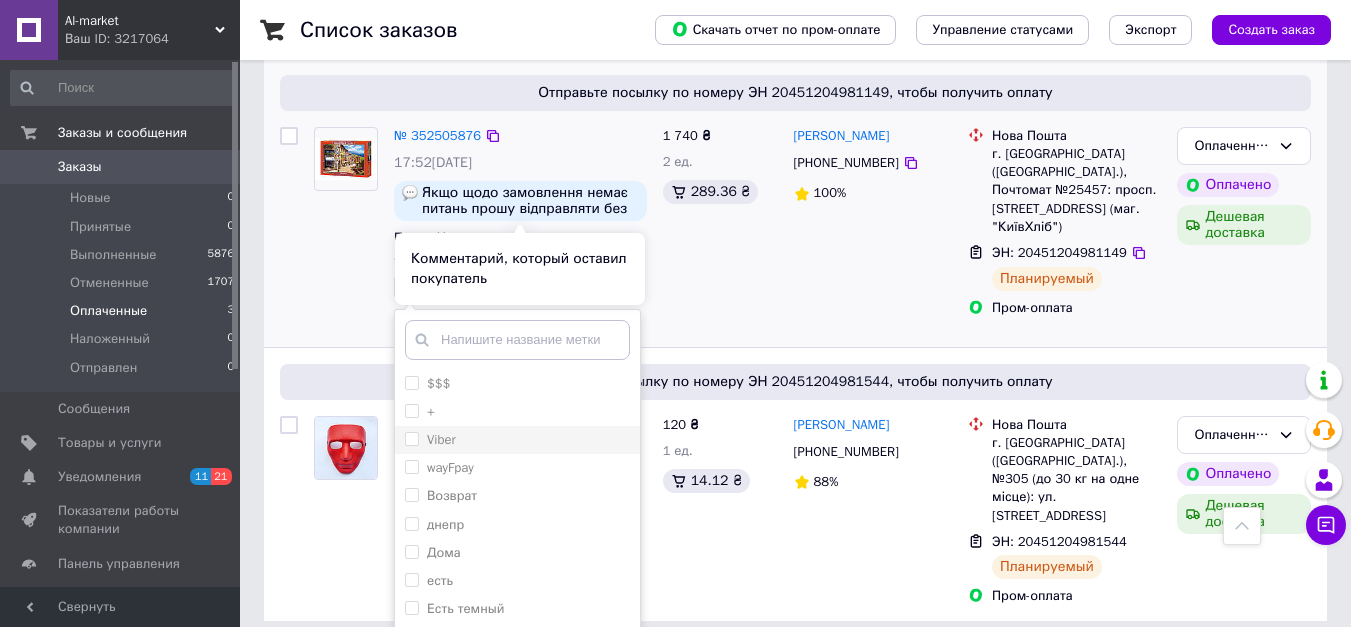 scroll, scrollTop: 476, scrollLeft: 0, axis: vertical 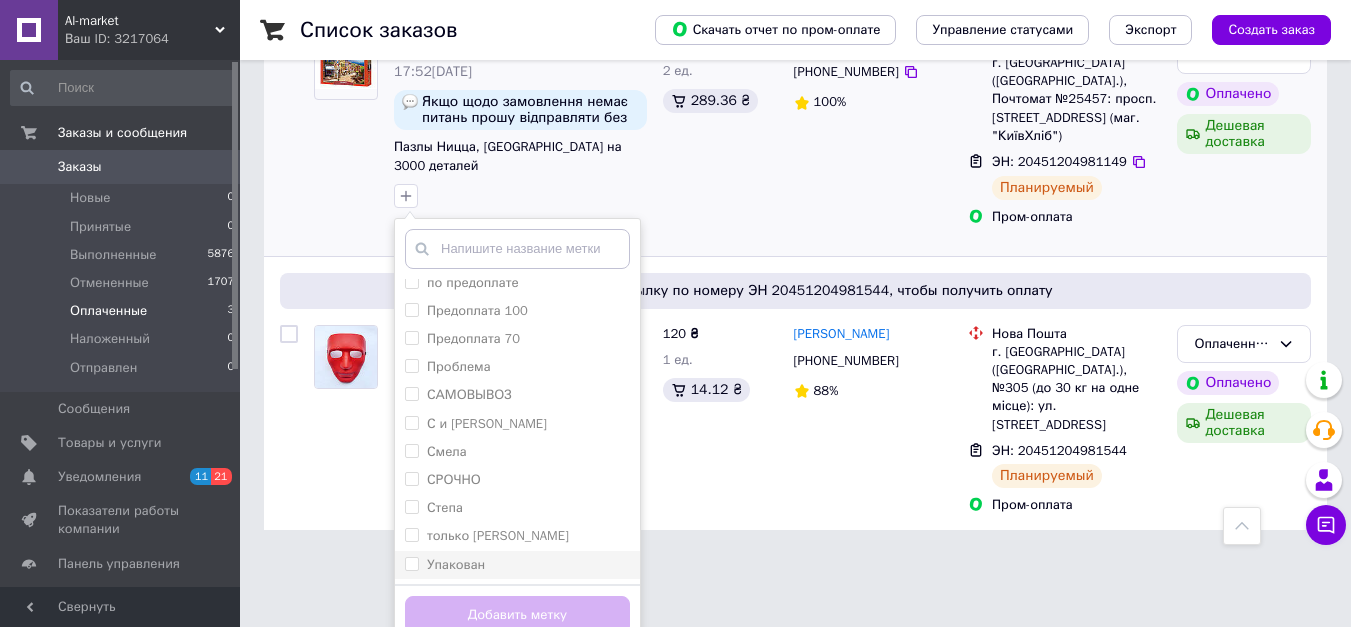 click on "Упакован" at bounding box center [517, 565] 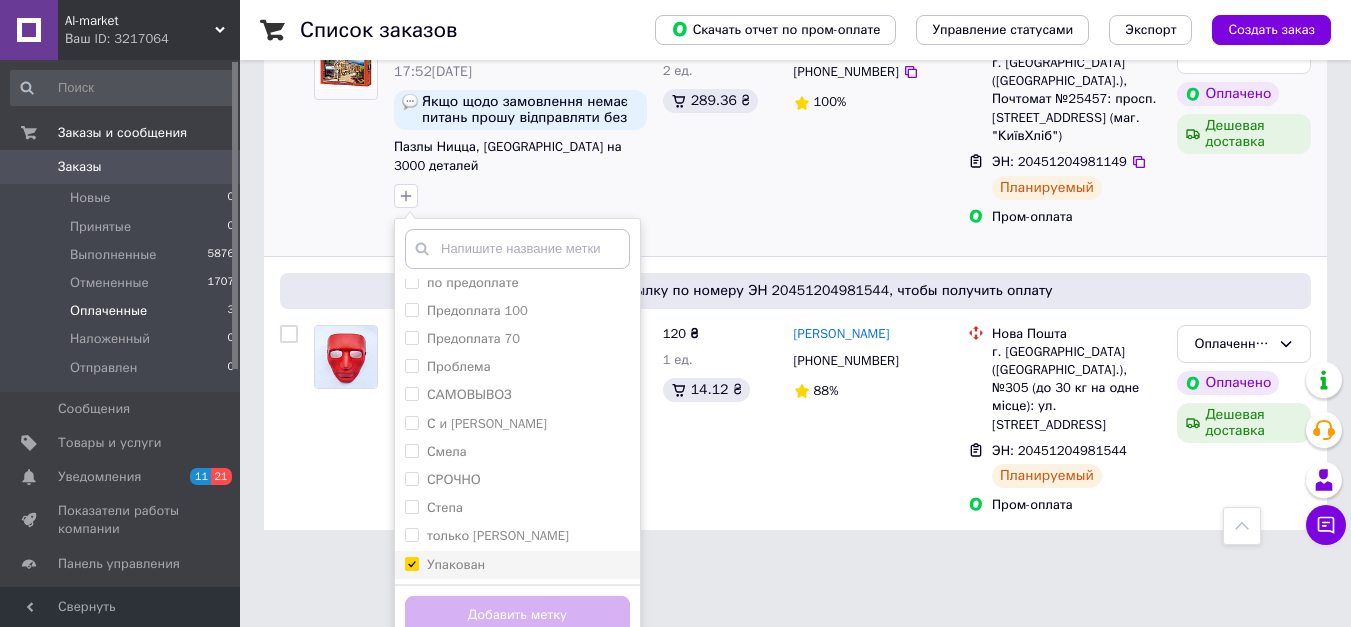 checkbox on "true" 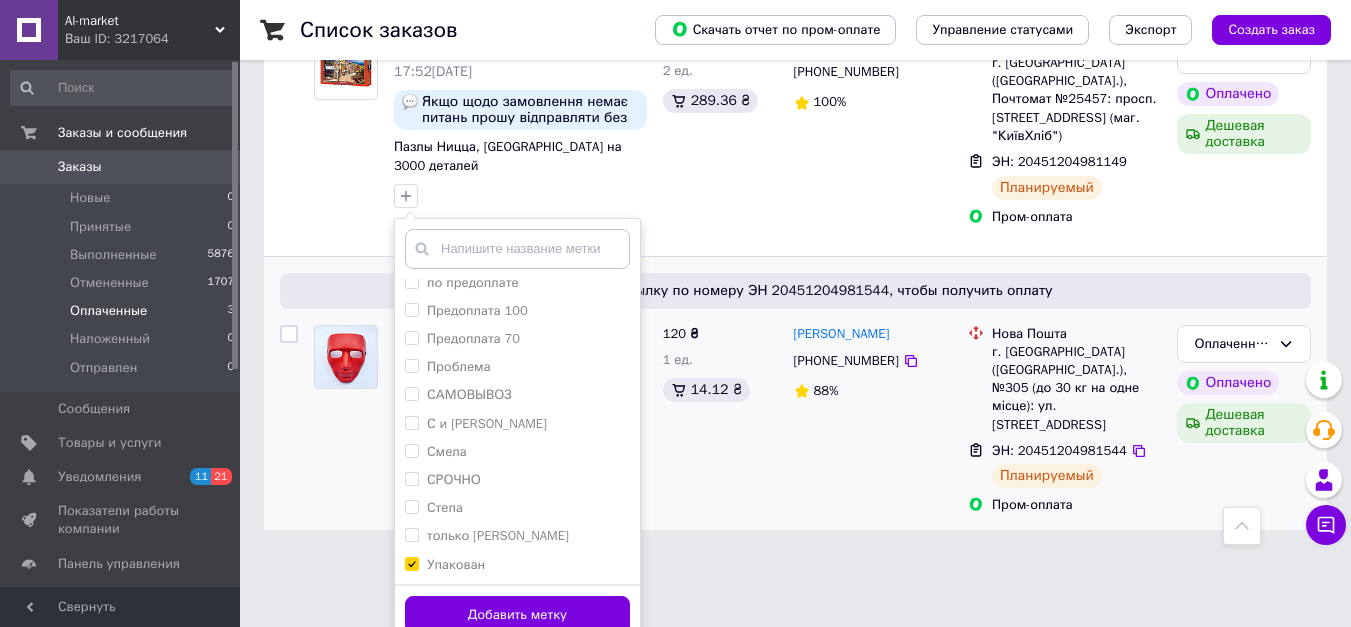 click on "Добавить метку" at bounding box center [517, 615] 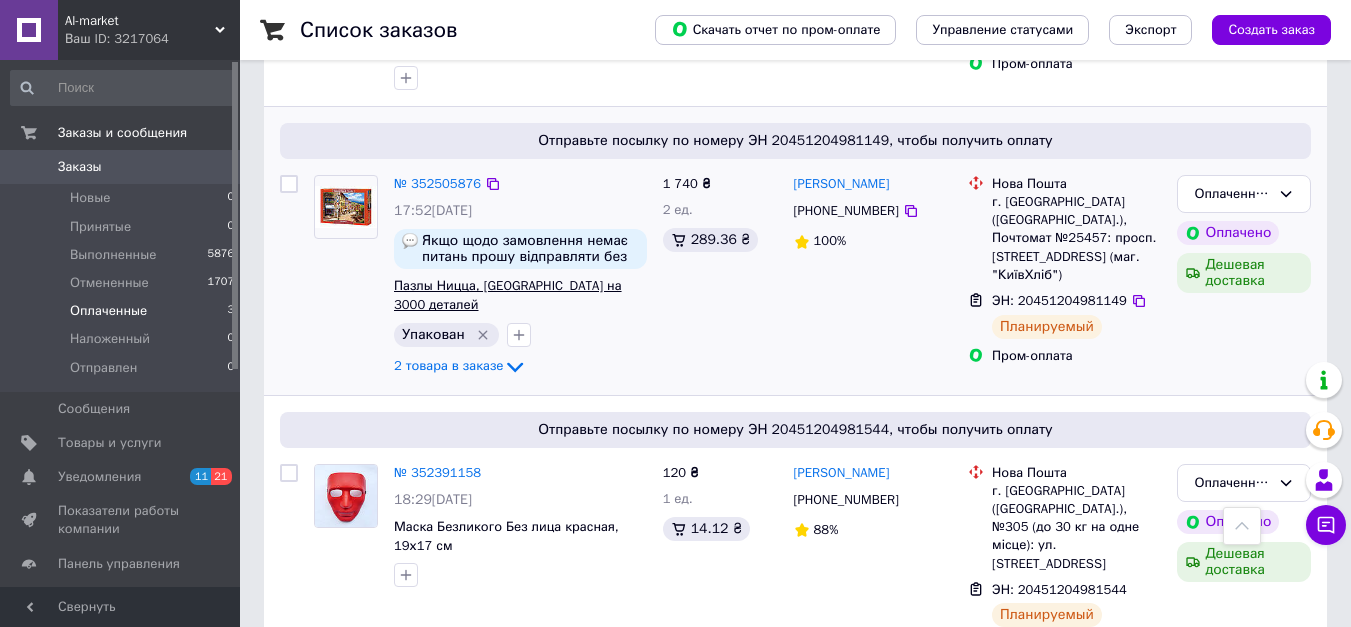 scroll, scrollTop: 67, scrollLeft: 0, axis: vertical 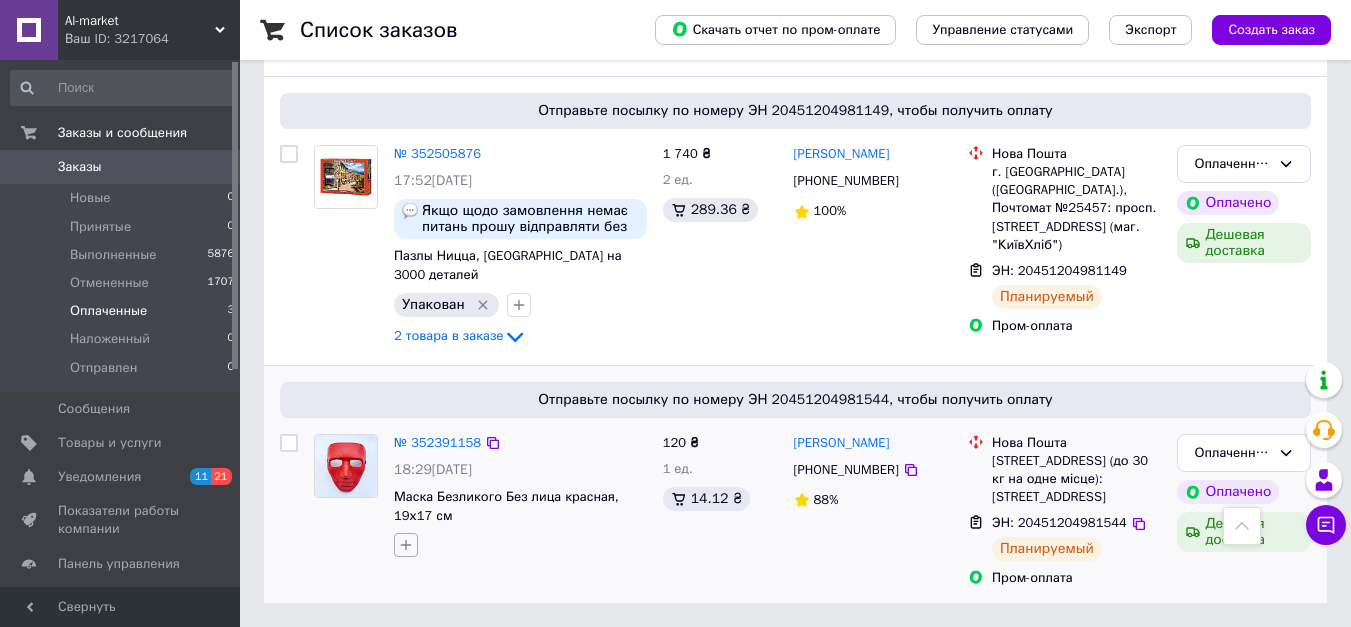click 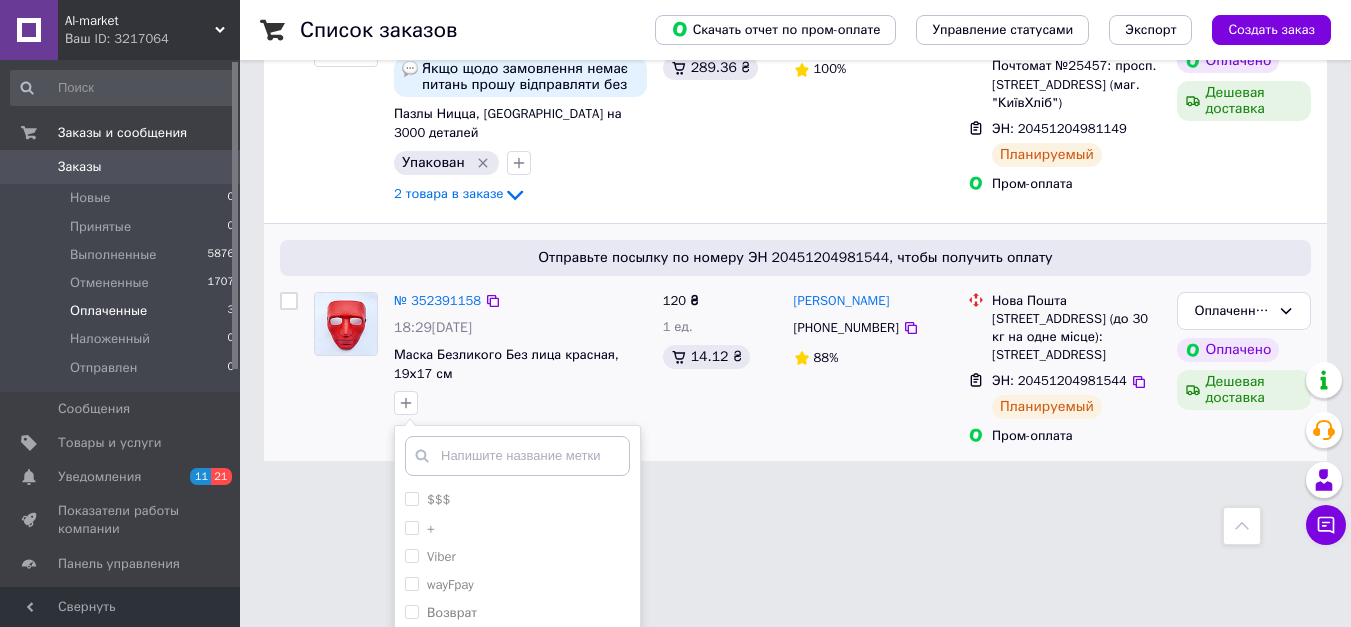 scroll, scrollTop: 716, scrollLeft: 0, axis: vertical 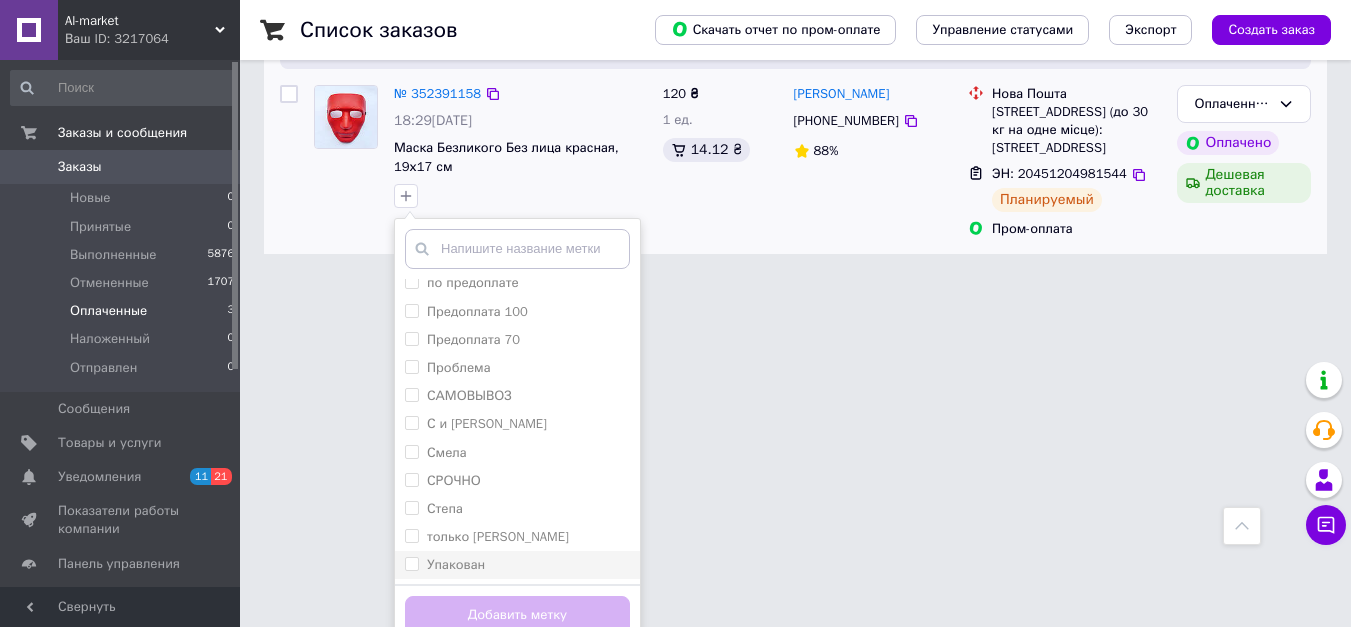 click on "Упакован" at bounding box center [517, 565] 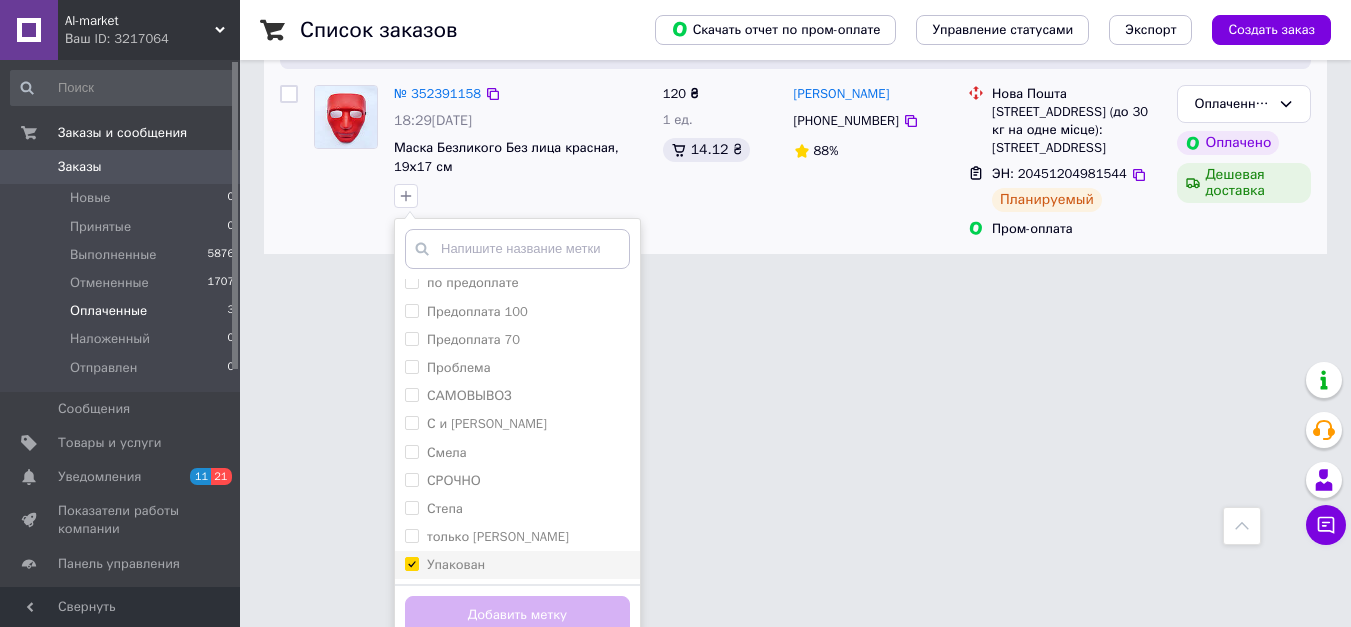 checkbox on "true" 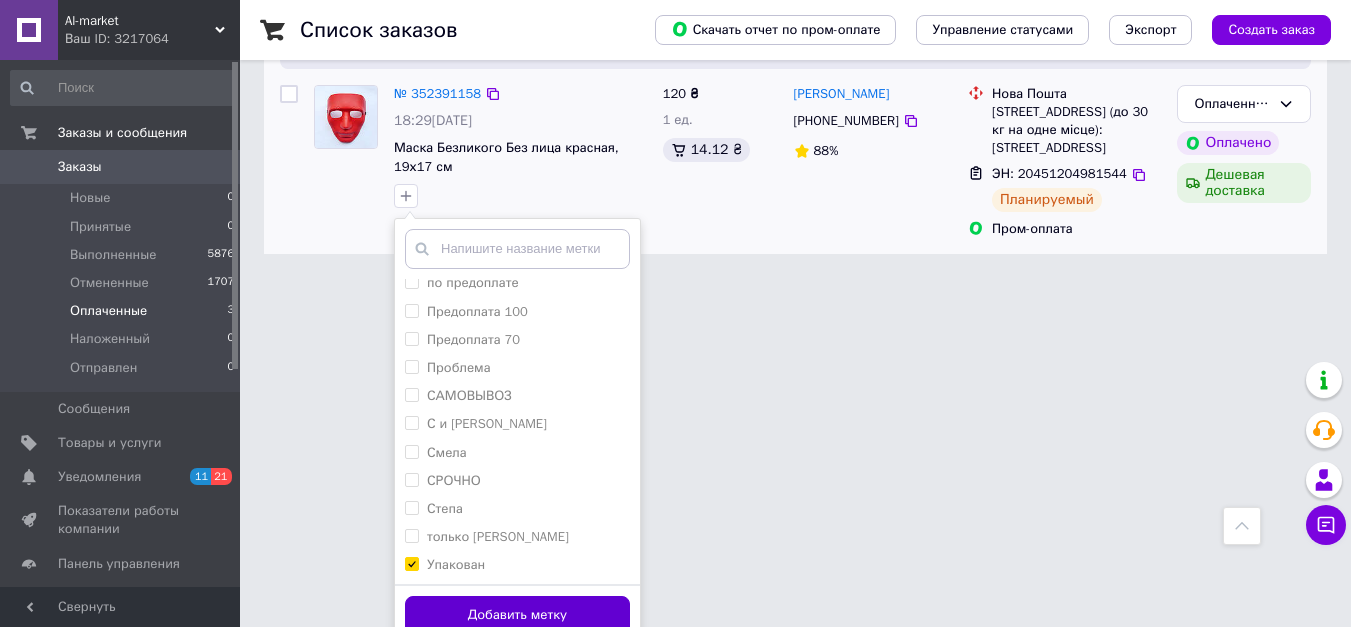 click on "Добавить метку" at bounding box center (517, 615) 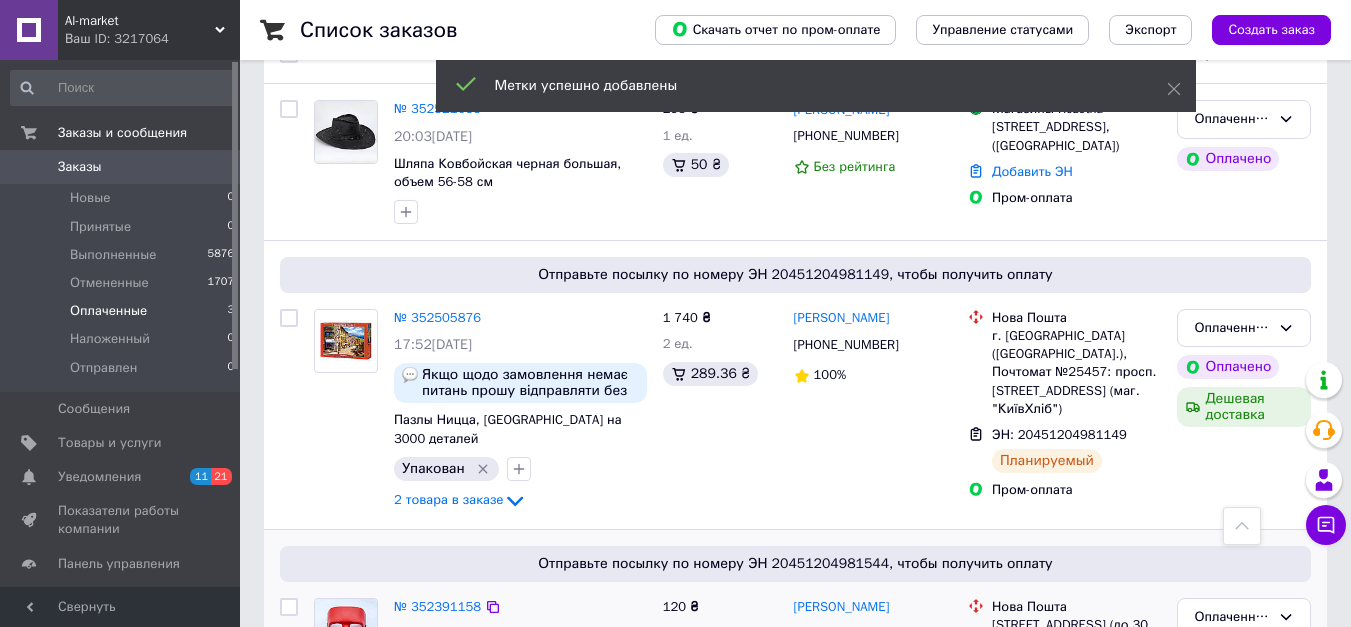 scroll, scrollTop: 0, scrollLeft: 0, axis: both 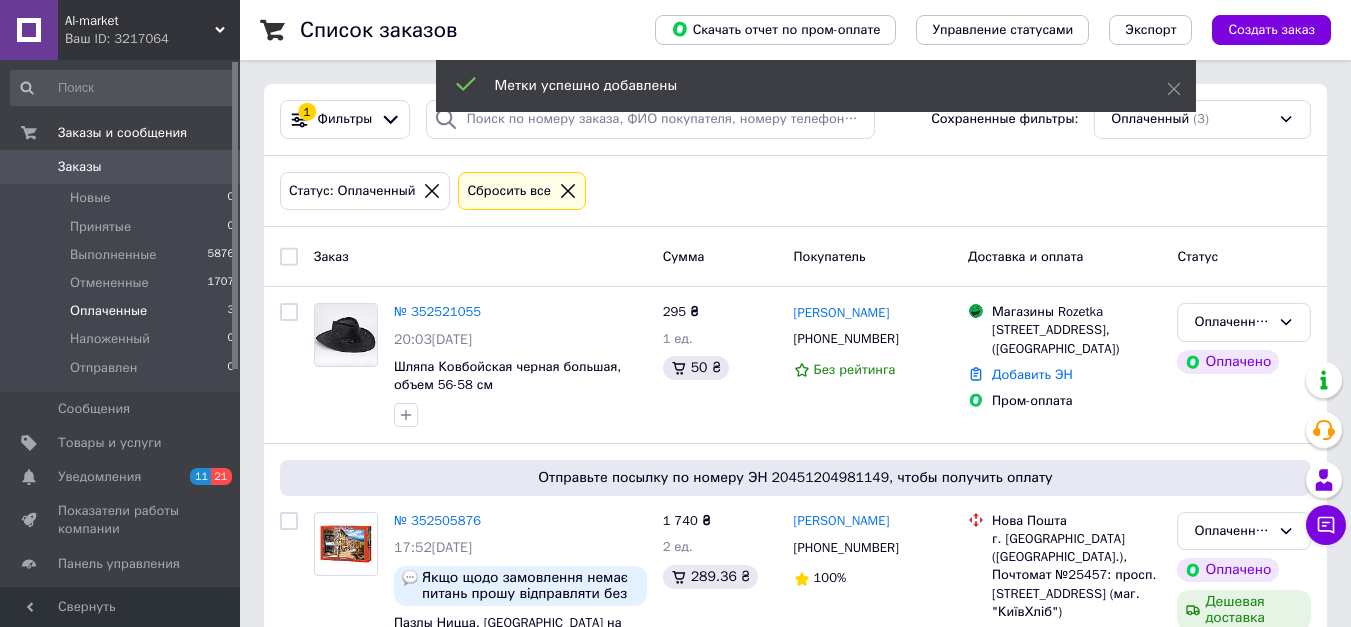 click on "№ 352521055" at bounding box center (437, 311) 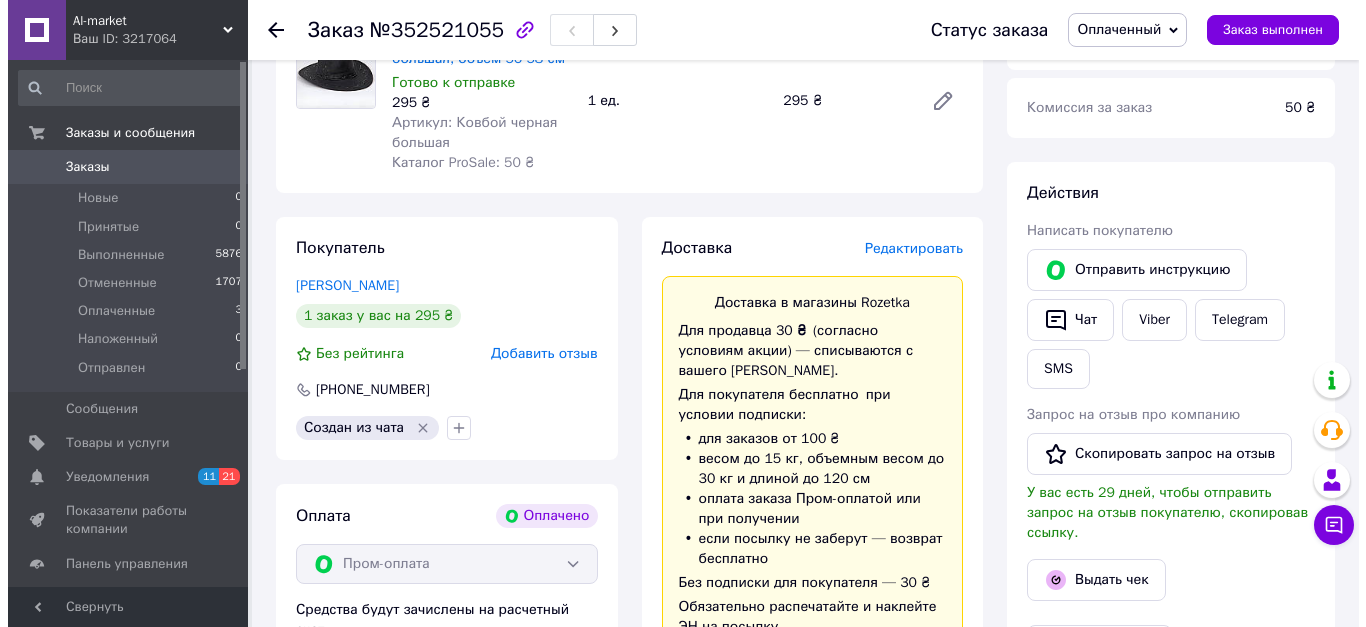scroll, scrollTop: 800, scrollLeft: 0, axis: vertical 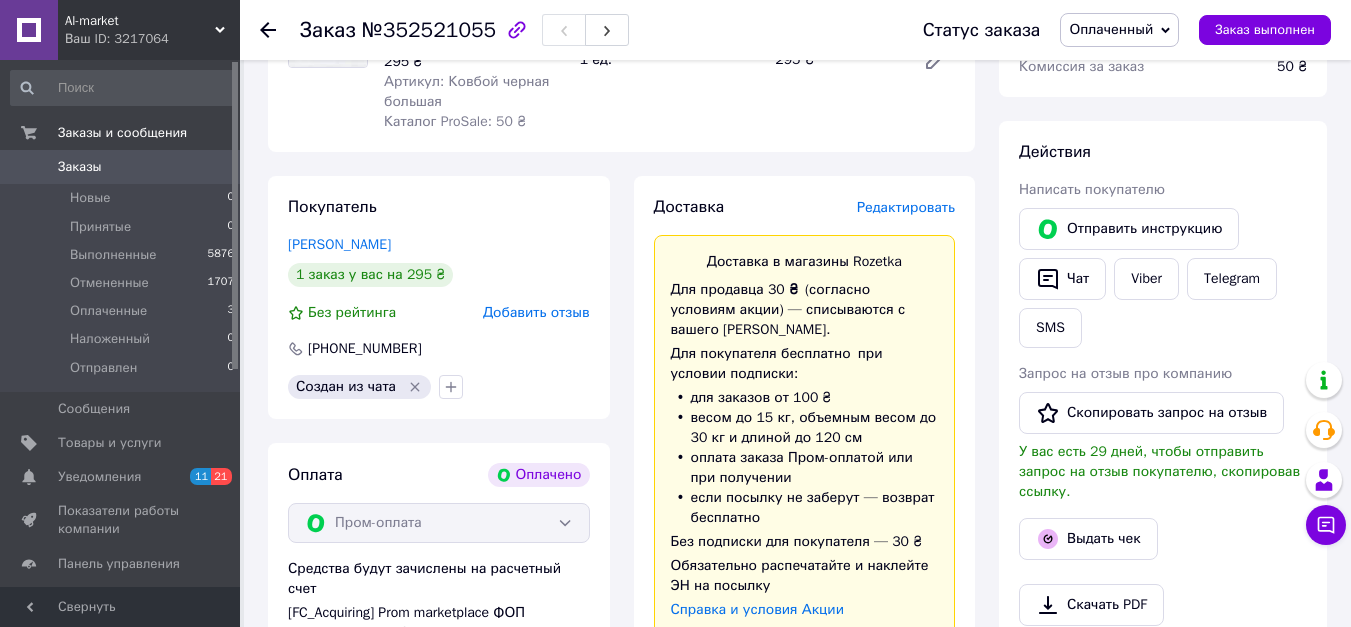 click on "Редактировать" at bounding box center (906, 207) 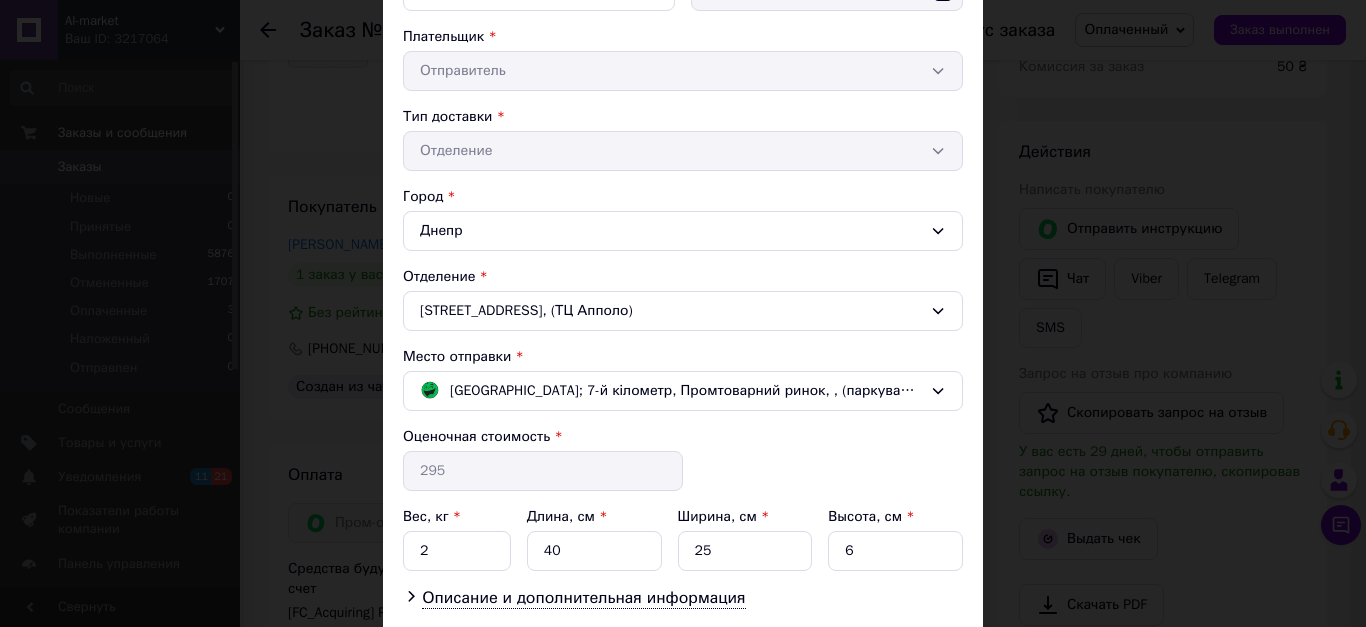 scroll, scrollTop: 497, scrollLeft: 0, axis: vertical 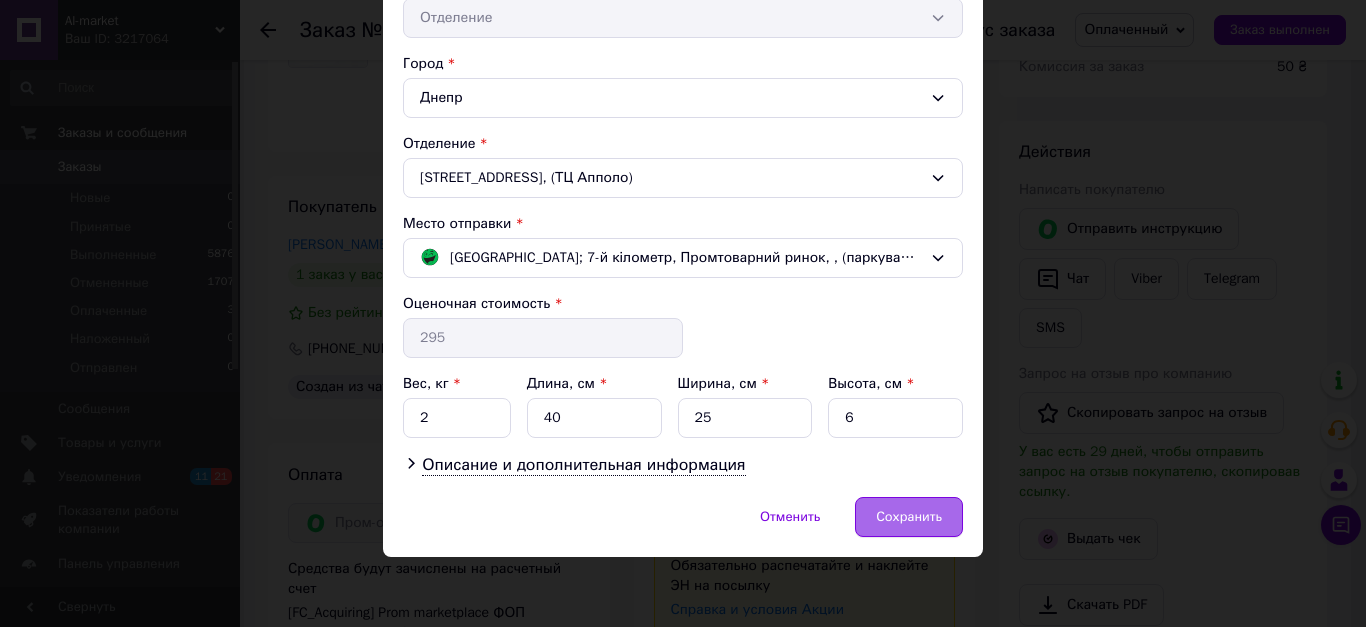 click on "Сохранить" at bounding box center (909, 517) 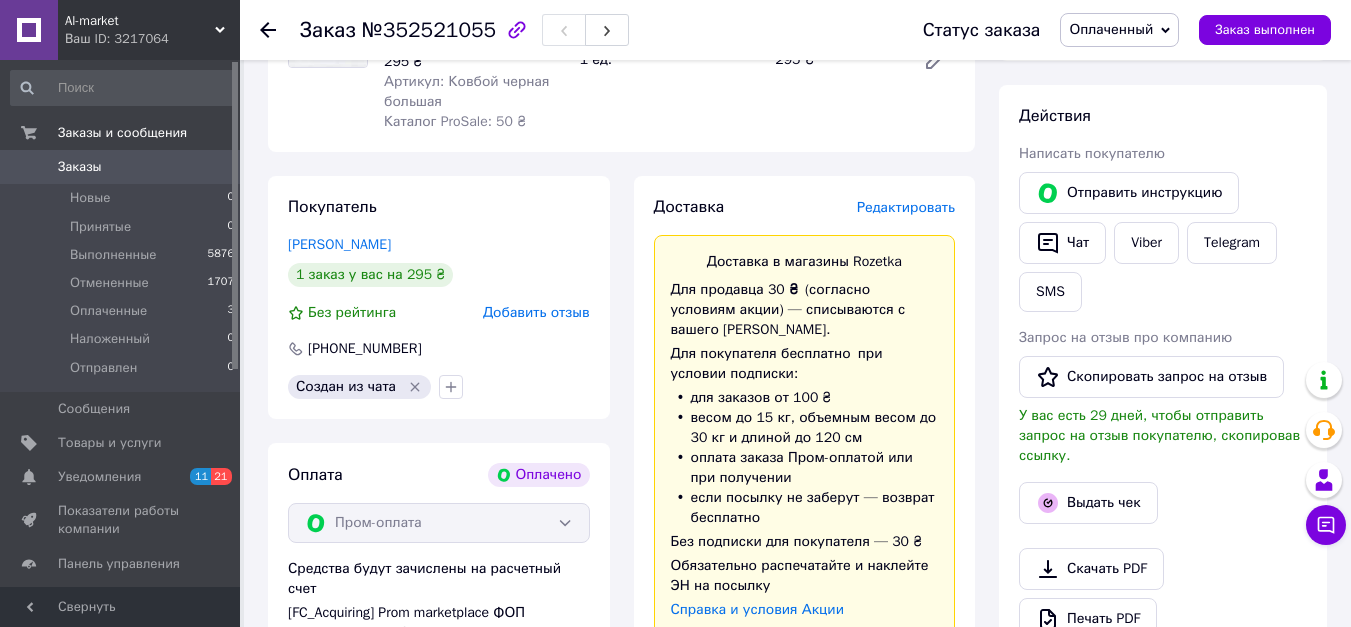 click on "Редактировать" at bounding box center (906, 207) 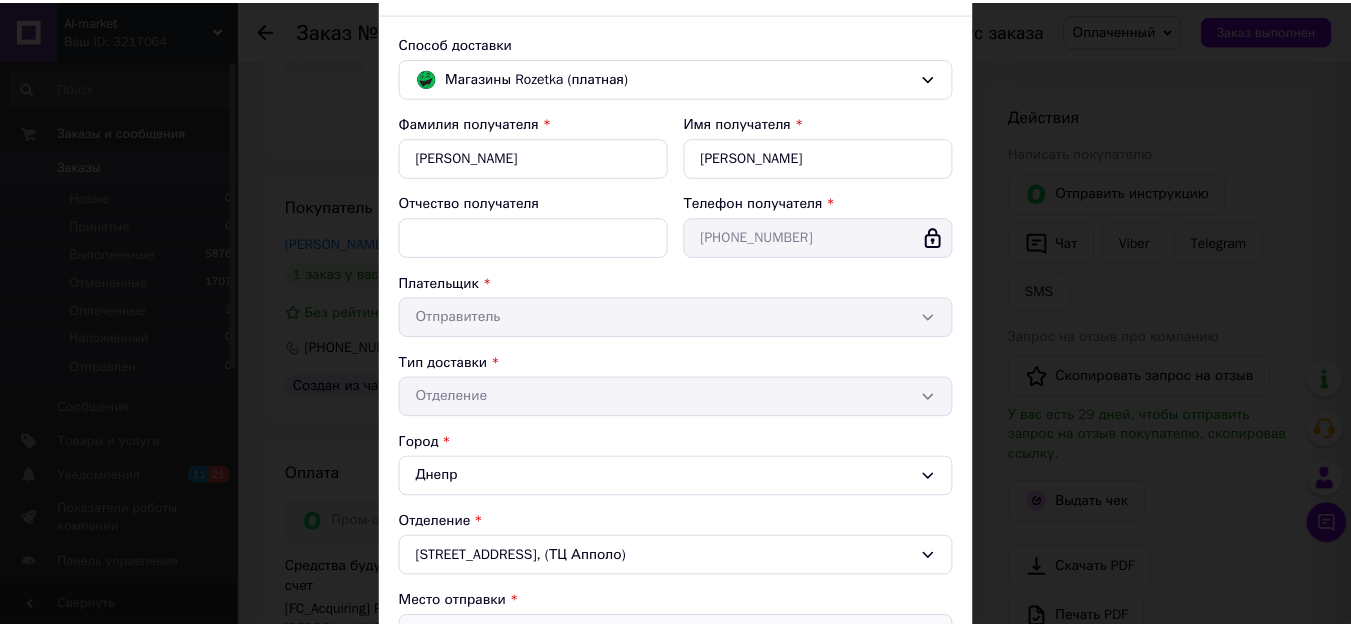 scroll, scrollTop: 497, scrollLeft: 0, axis: vertical 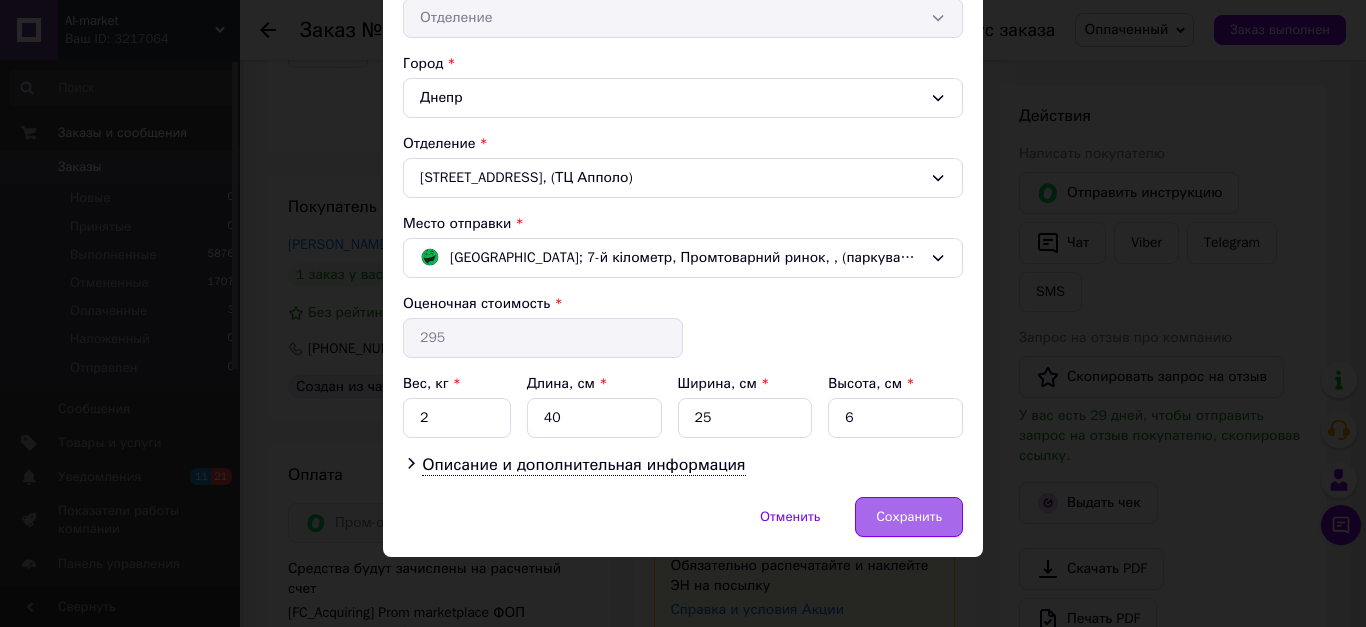 click on "Сохранить" at bounding box center [909, 517] 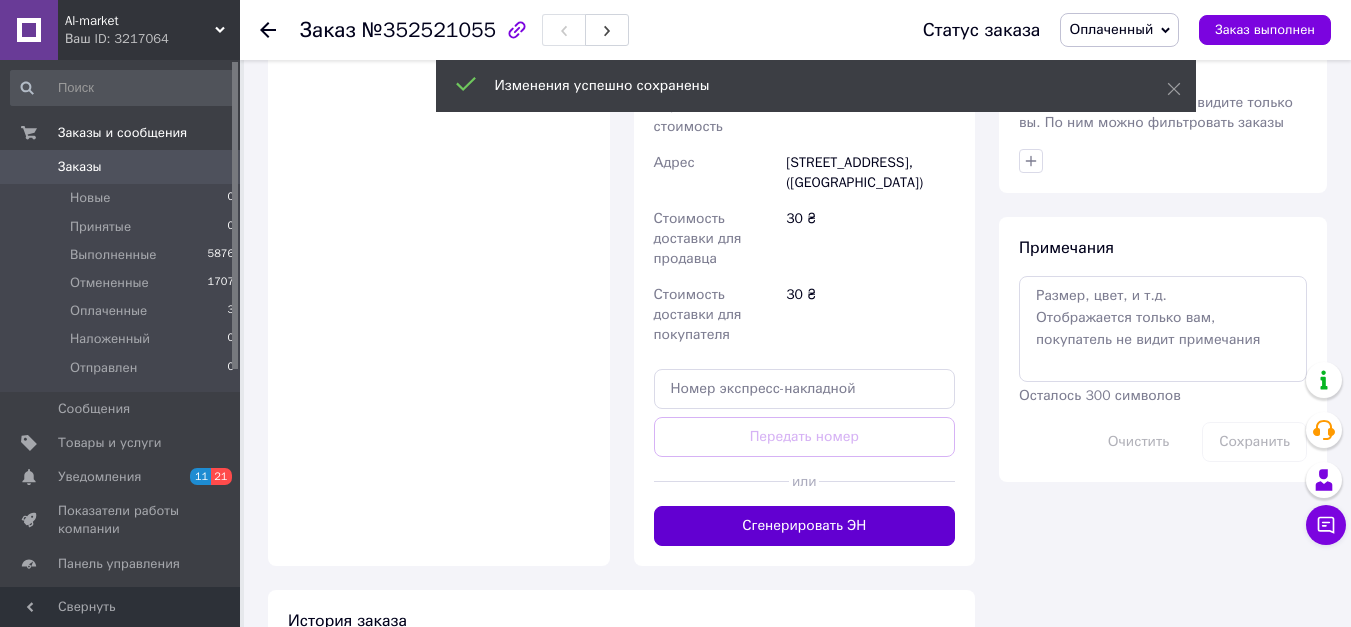 click on "Сгенерировать ЭН" at bounding box center [805, 526] 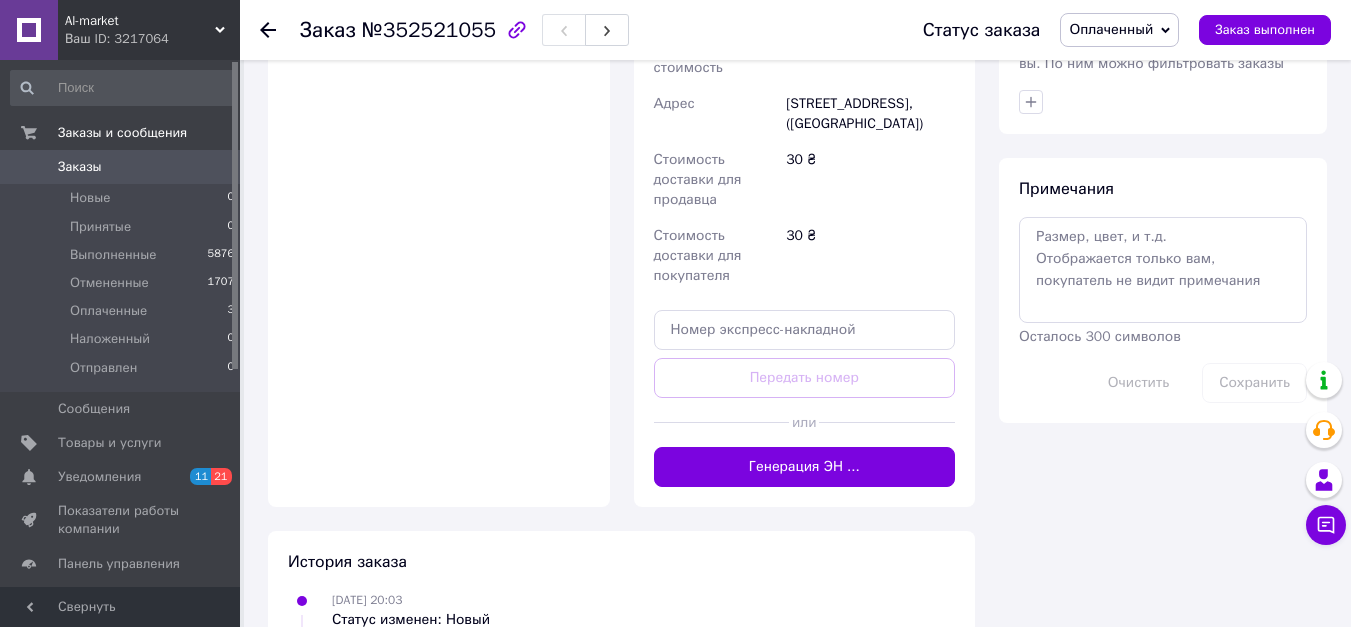 scroll, scrollTop: 1600, scrollLeft: 0, axis: vertical 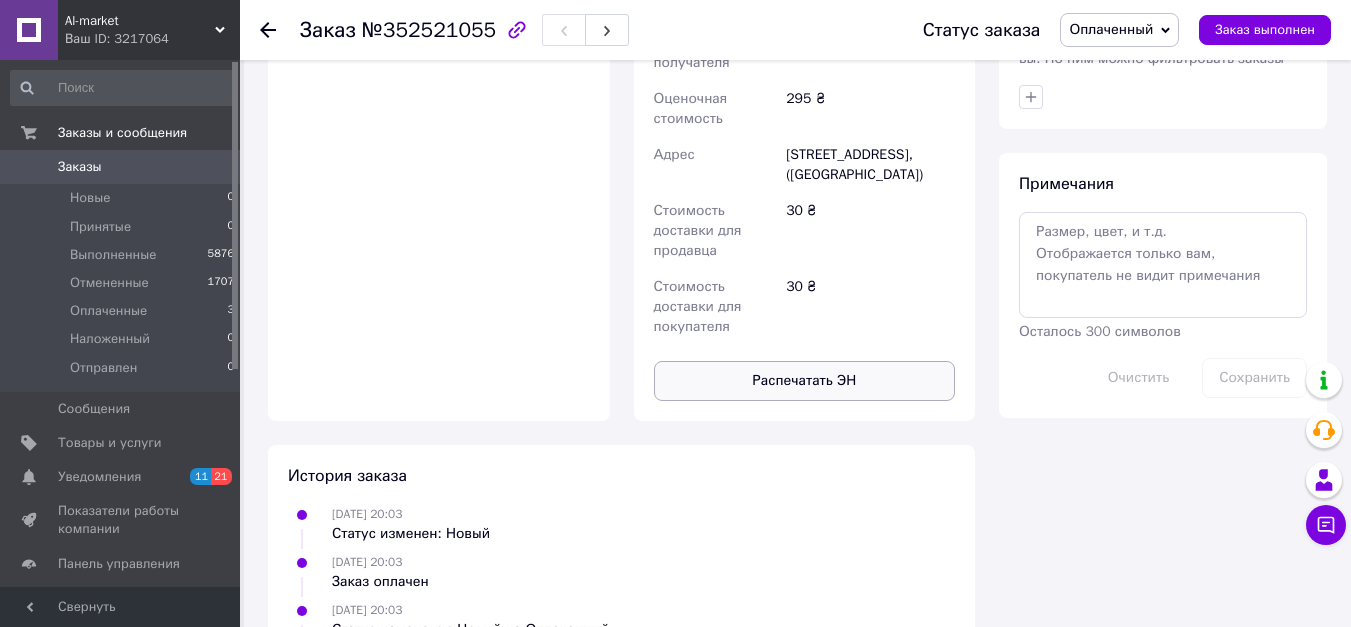 click on "Распечатать ЭН" at bounding box center [805, 381] 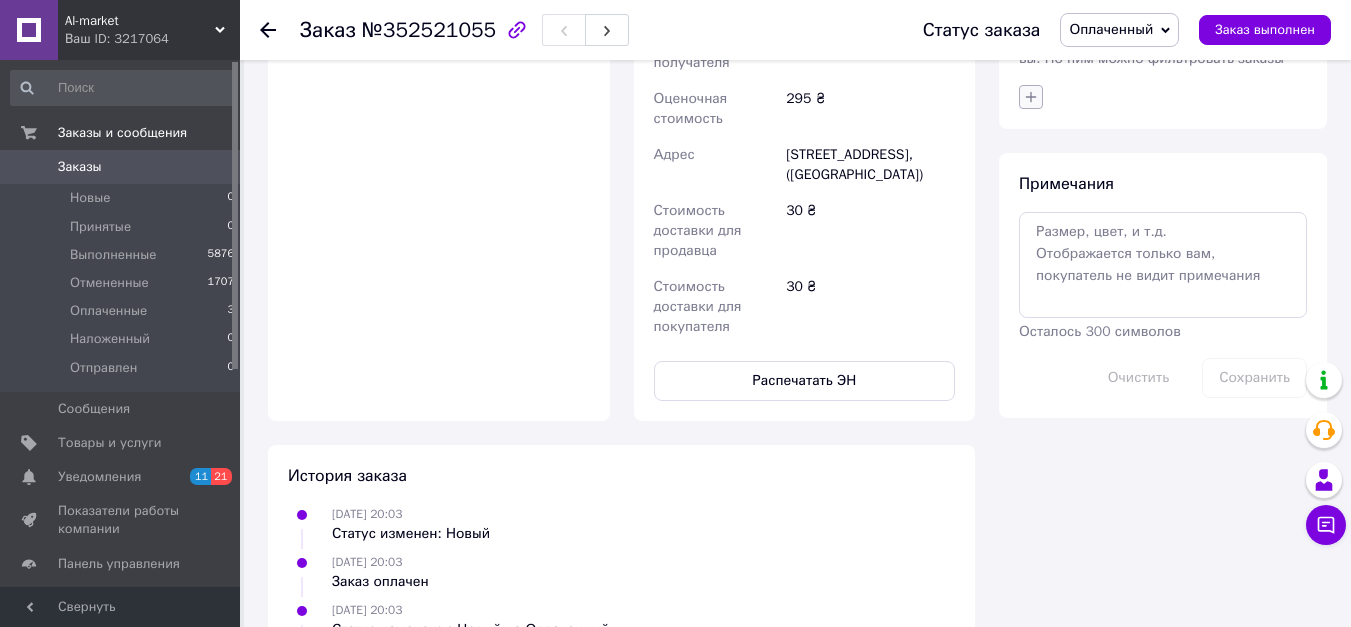 click 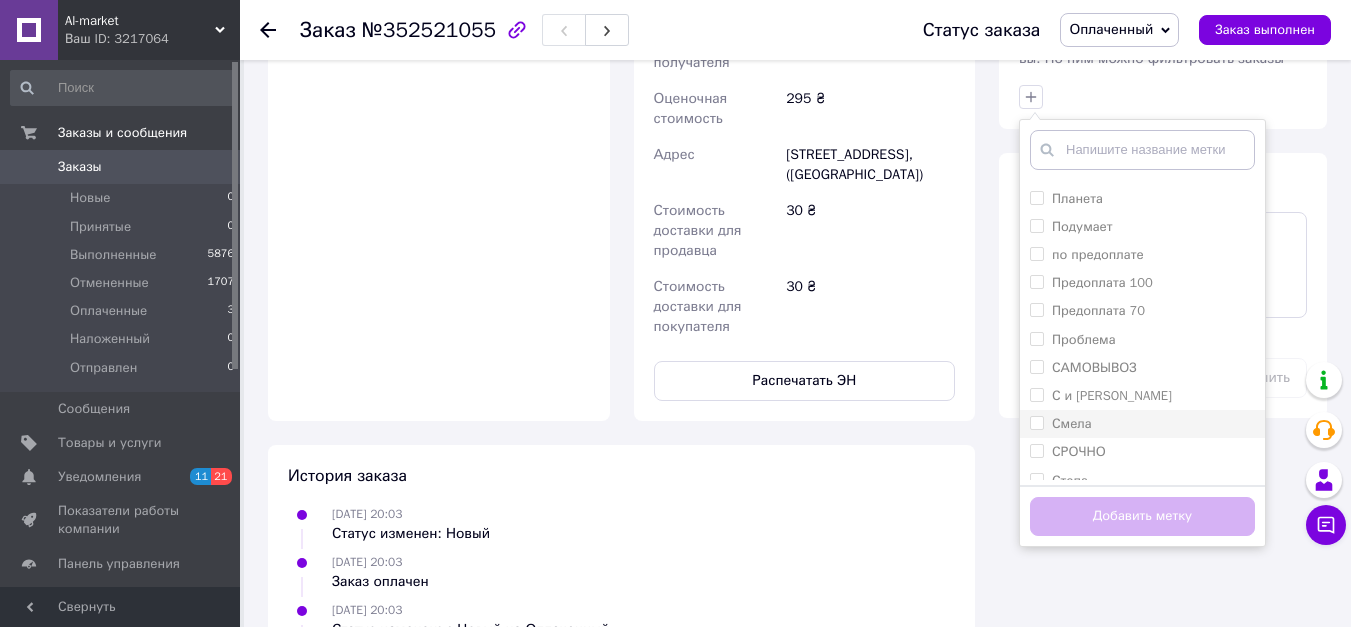 scroll, scrollTop: 630, scrollLeft: 0, axis: vertical 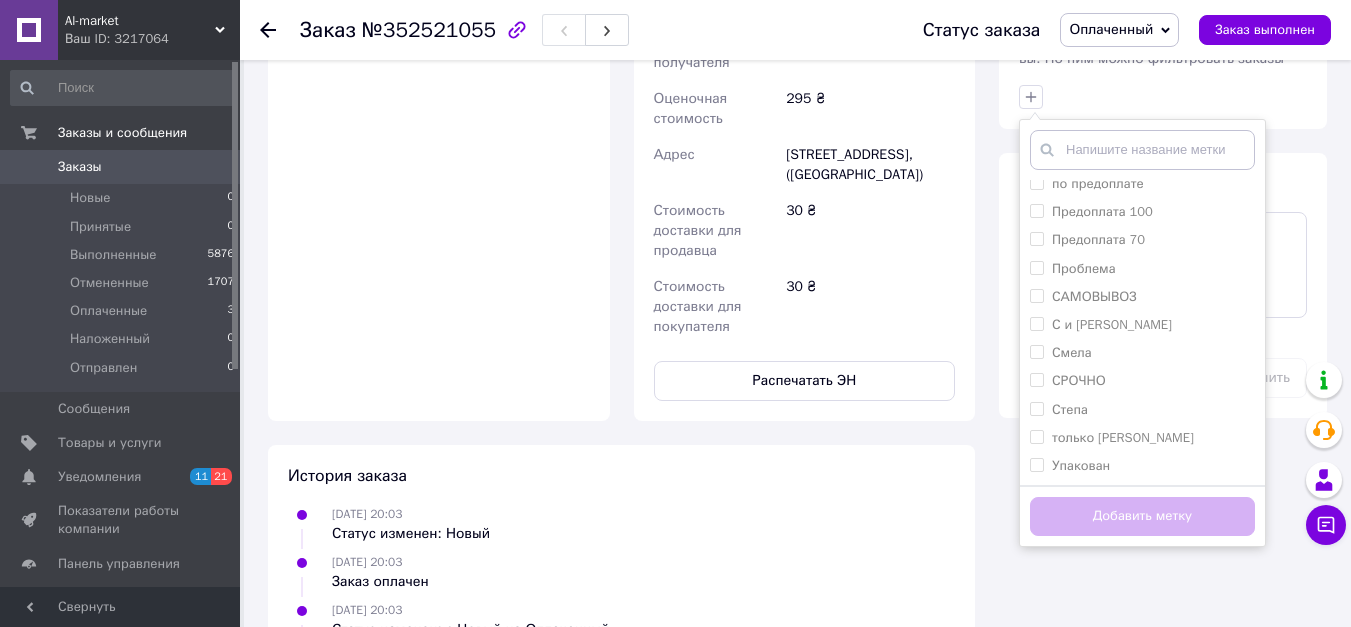 drag, startPoint x: 1132, startPoint y: 449, endPoint x: 1135, endPoint y: 497, distance: 48.09366 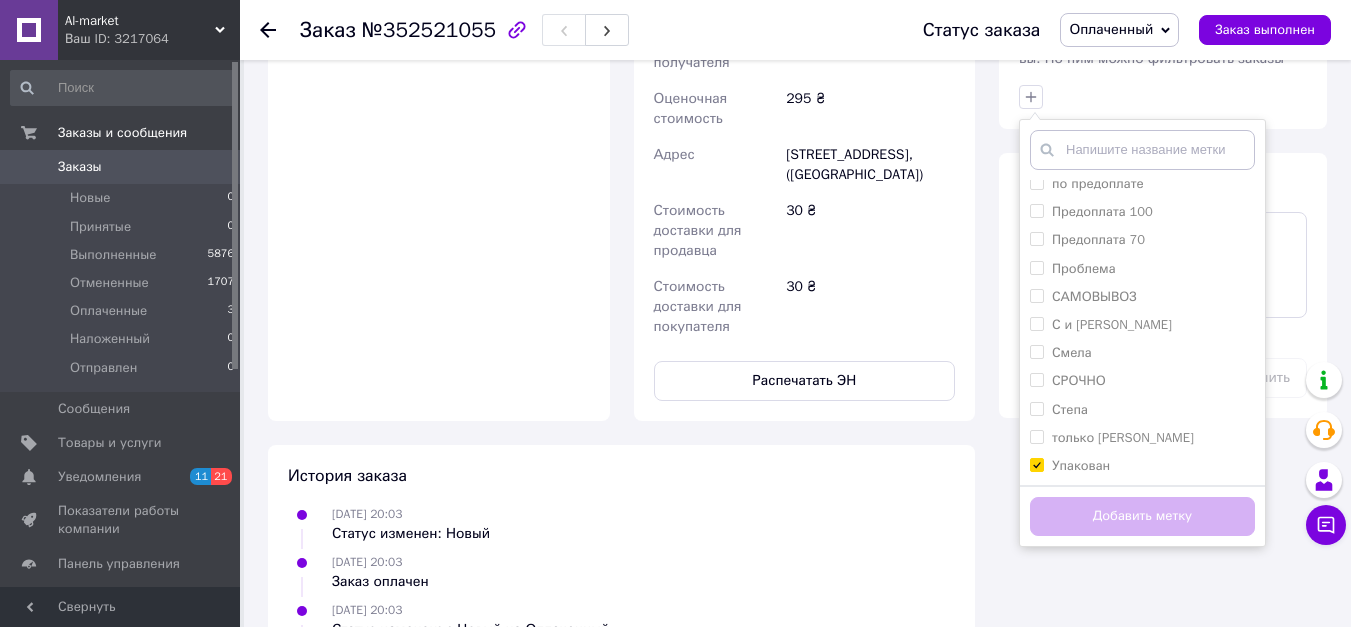 checkbox on "true" 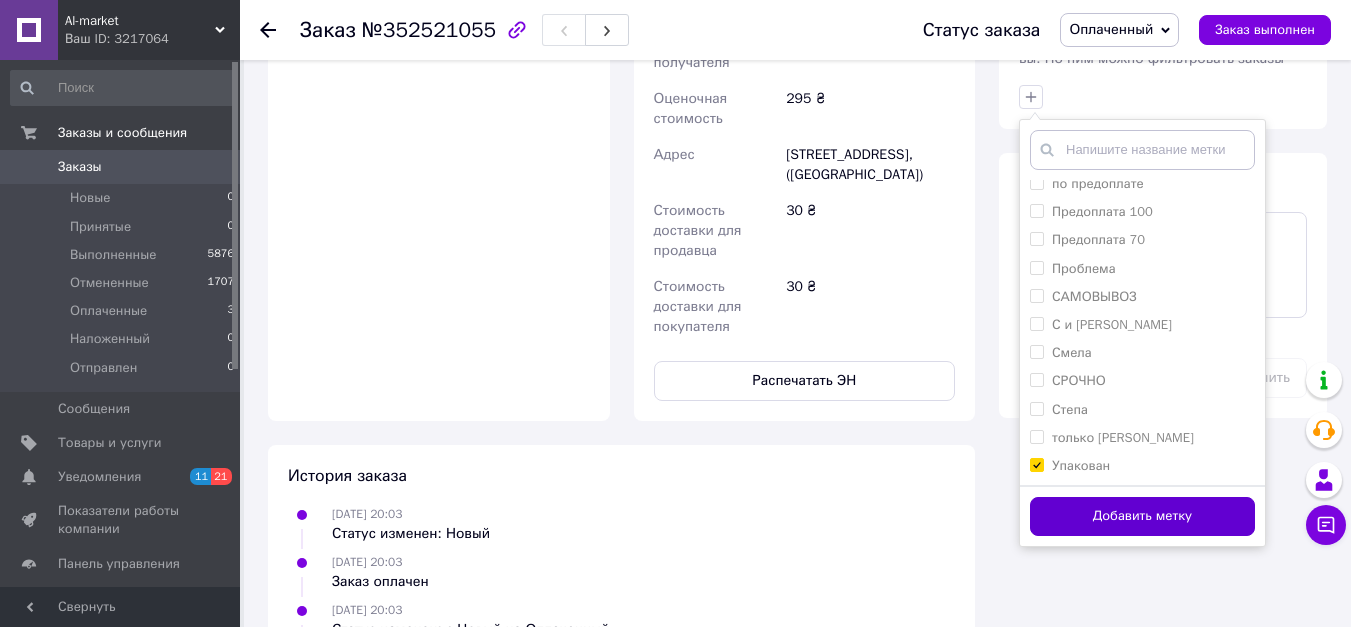 click on "Добавить метку" at bounding box center (1142, 516) 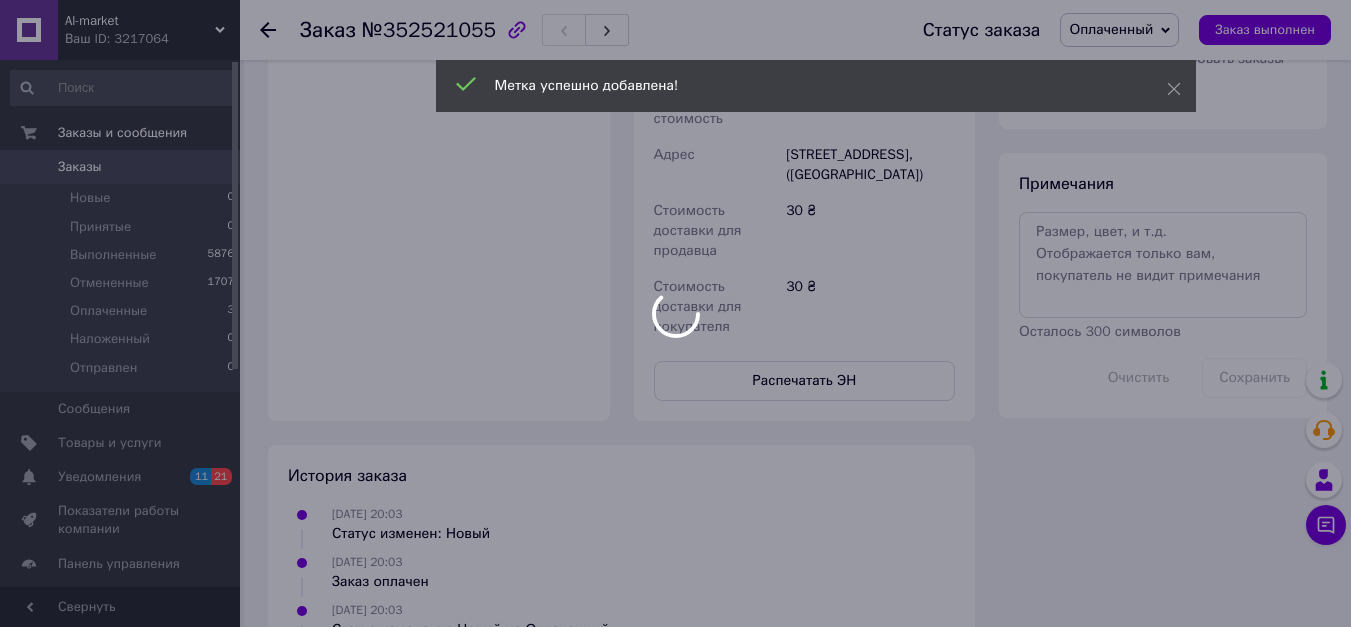 click at bounding box center (675, 313) 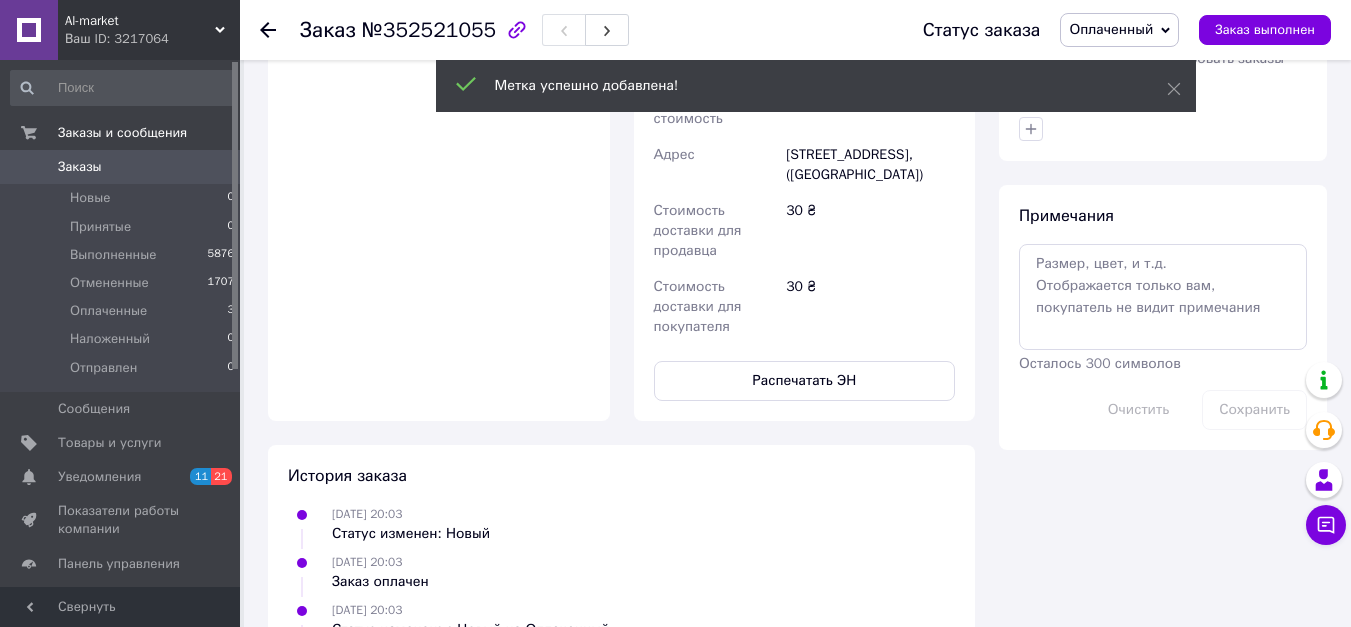 click 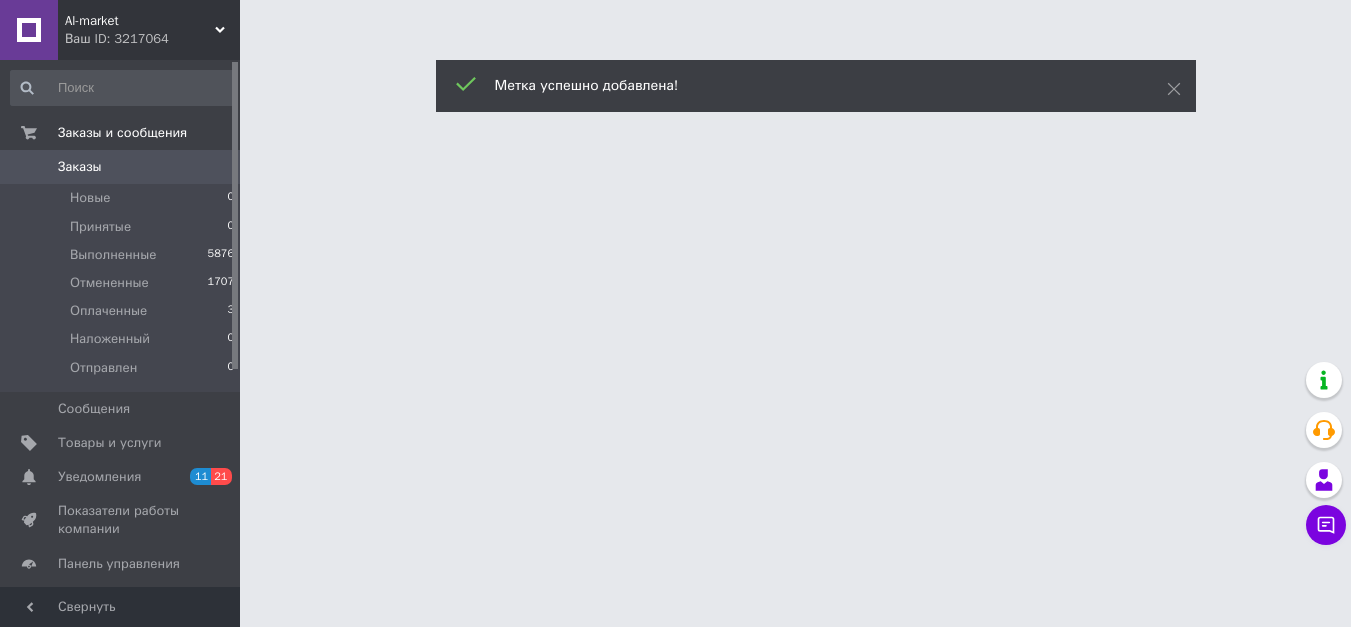 scroll, scrollTop: 0, scrollLeft: 0, axis: both 